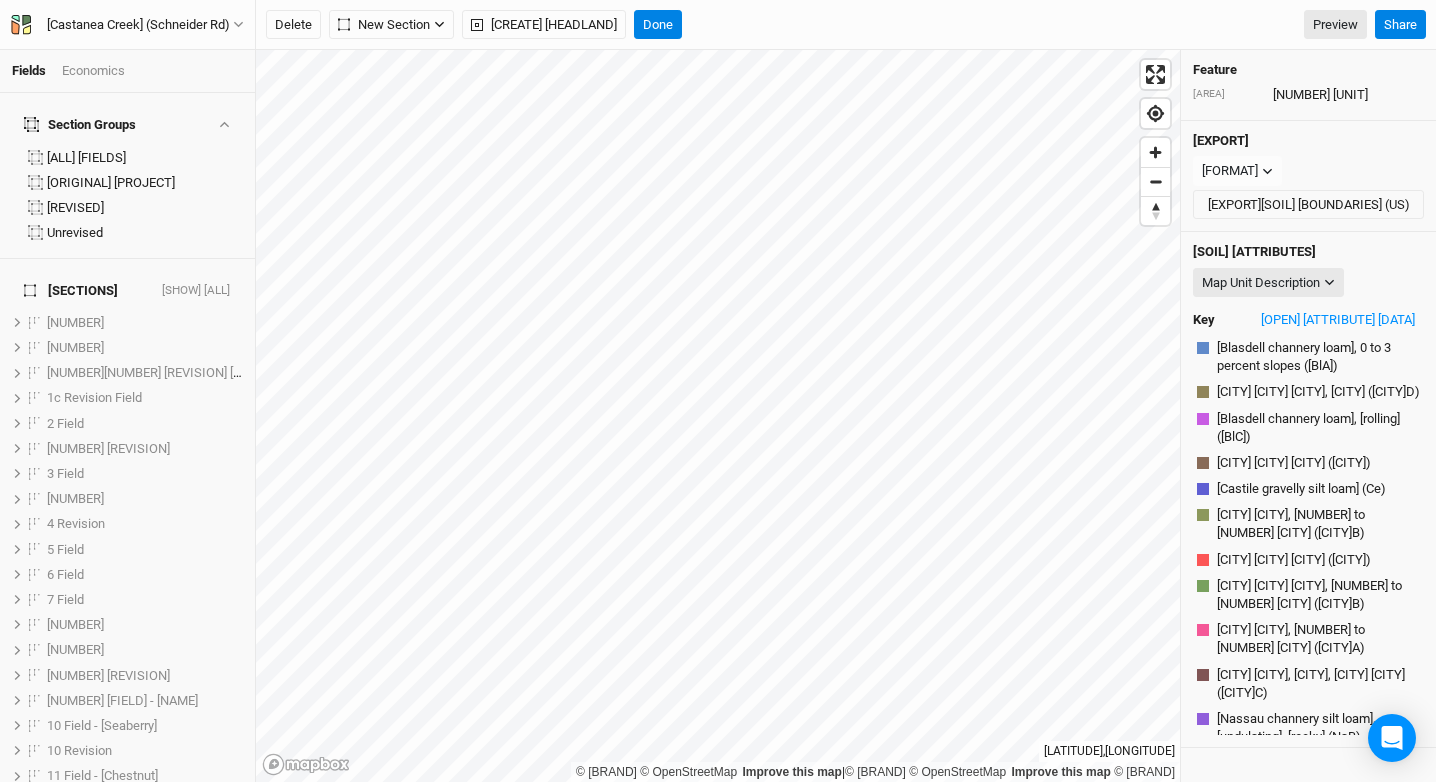 scroll, scrollTop: 0, scrollLeft: 0, axis: both 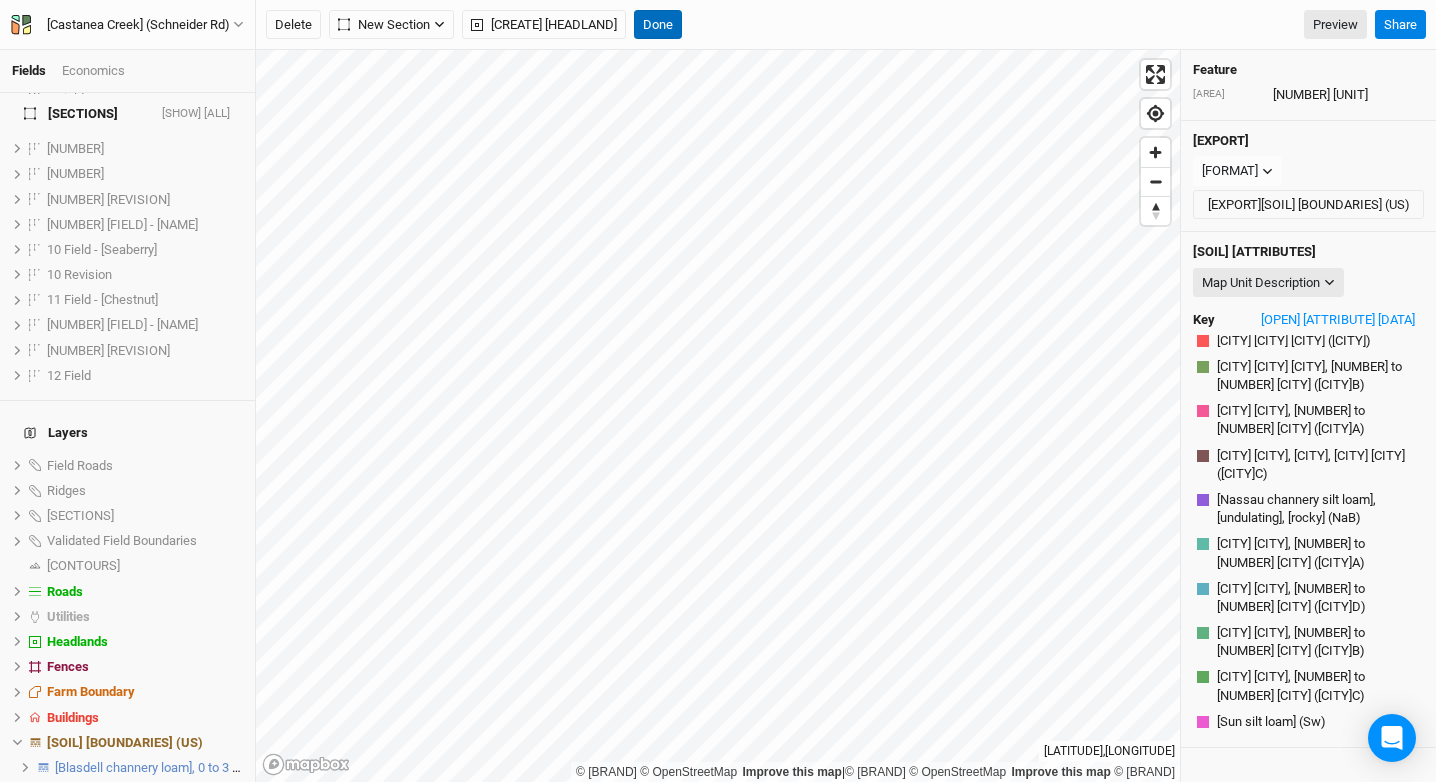 click on "Done" at bounding box center [658, 25] 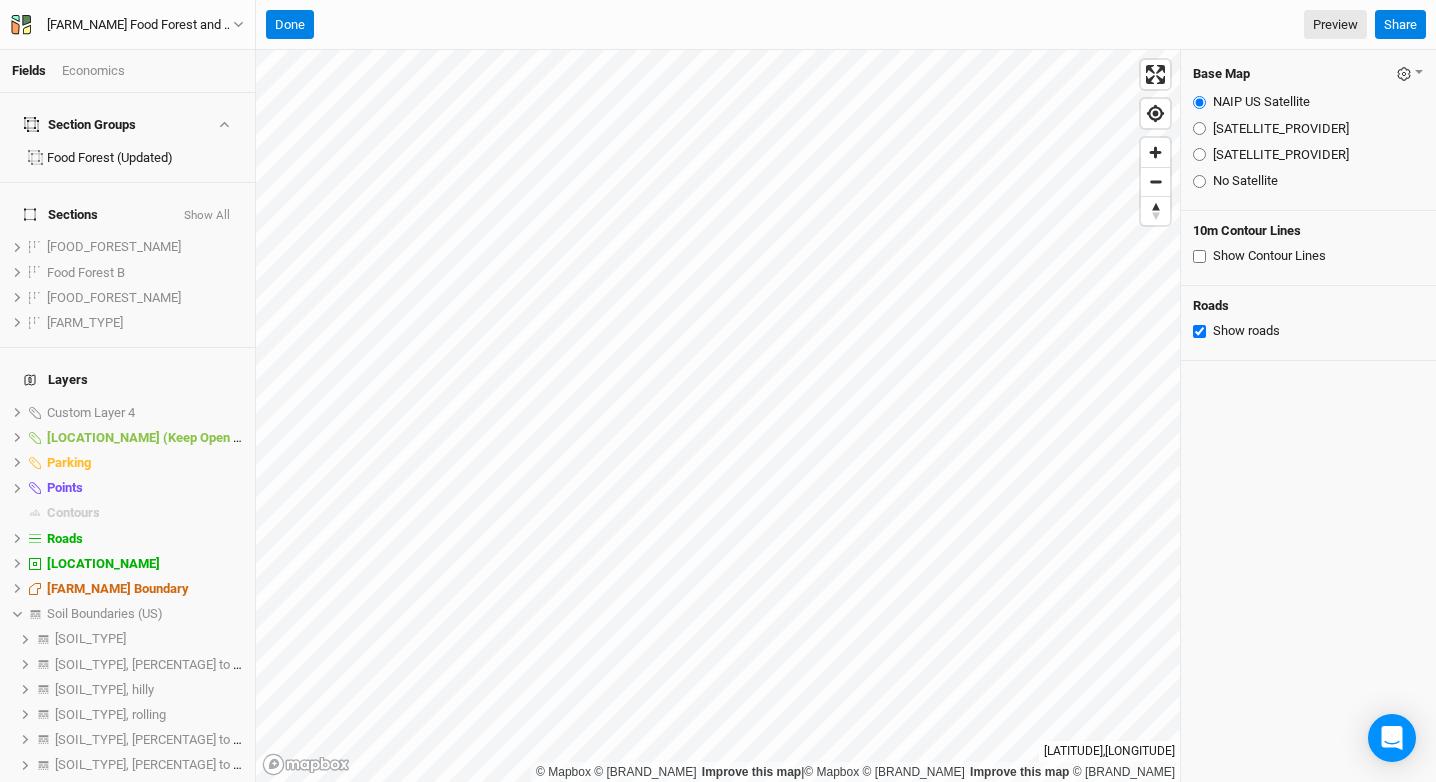 scroll, scrollTop: 0, scrollLeft: 0, axis: both 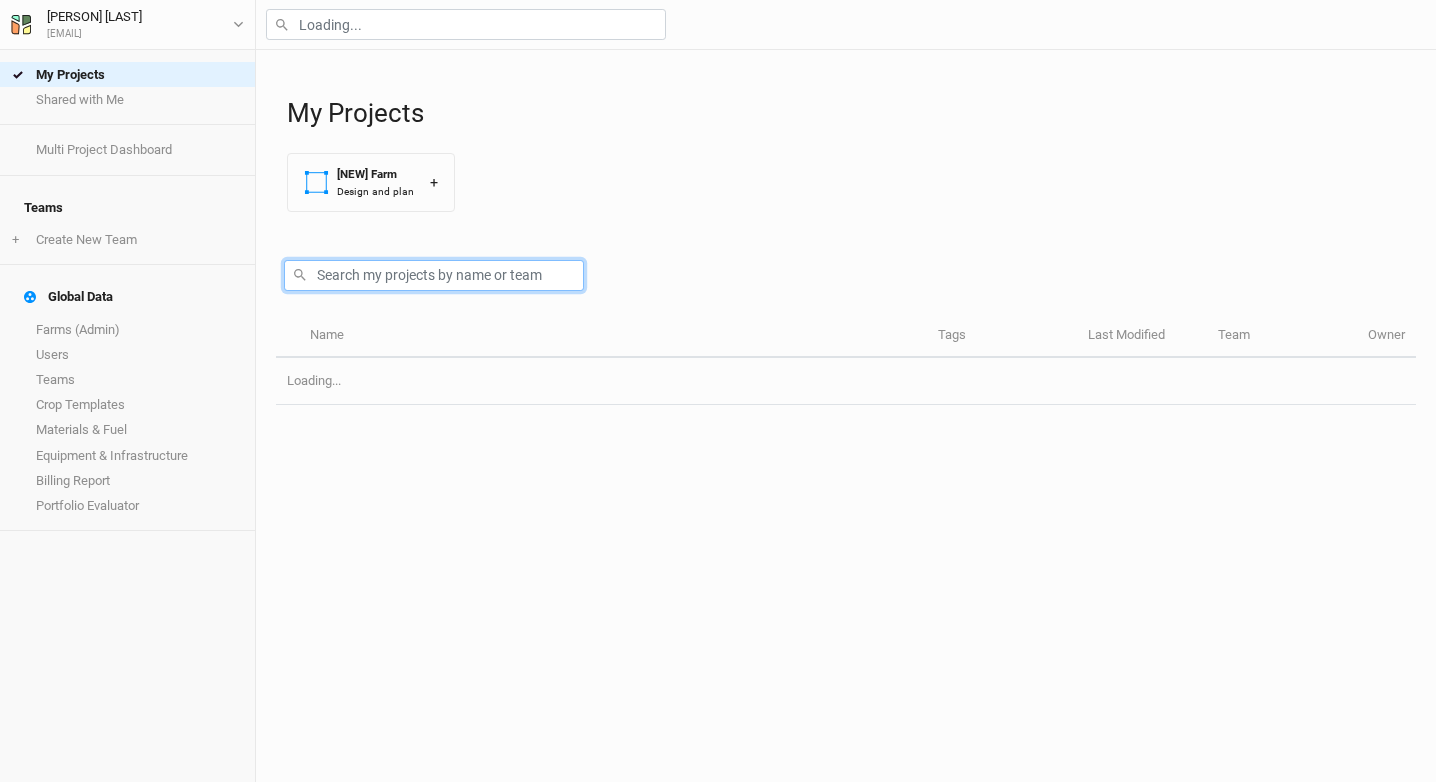 click at bounding box center [434, 275] 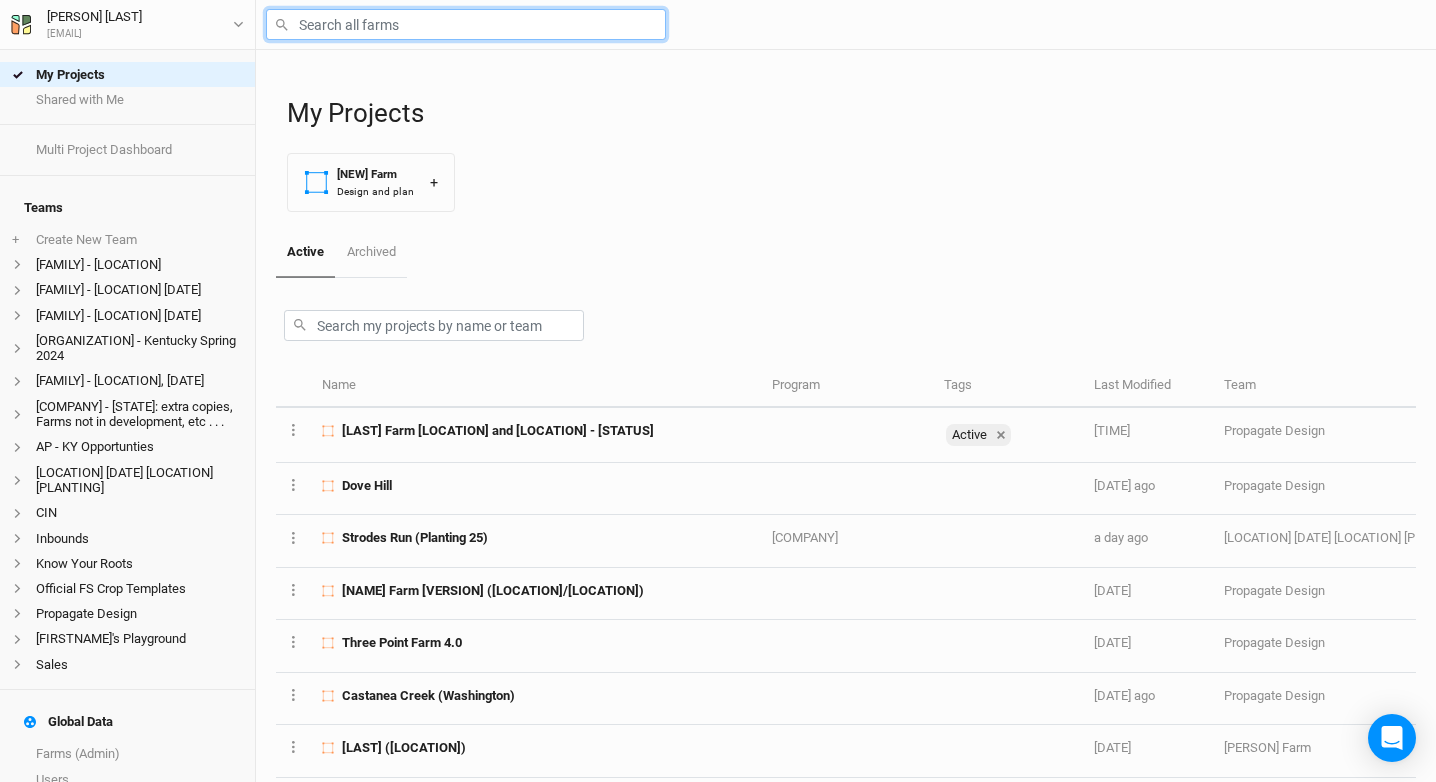 click at bounding box center [466, 24] 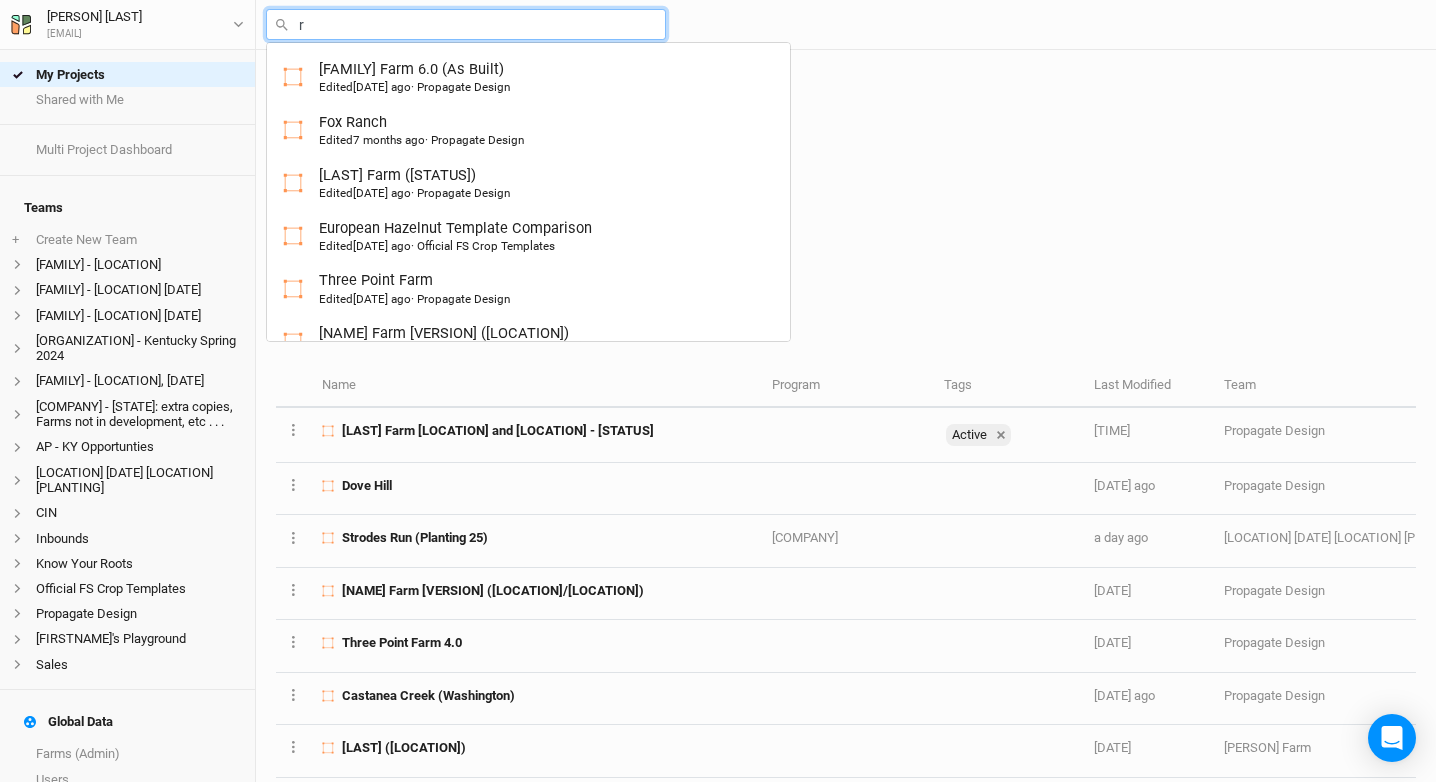 type on "ru" 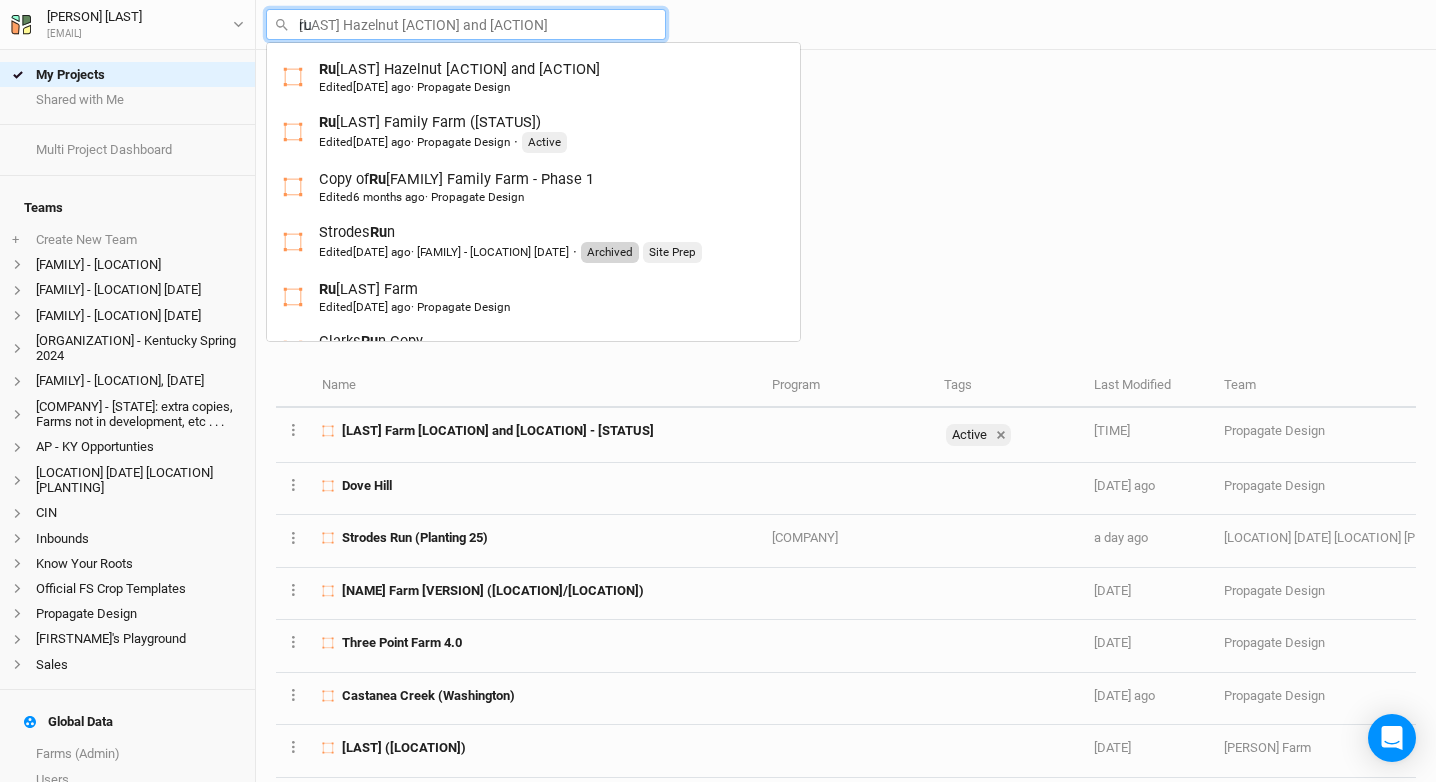 type on "rud" 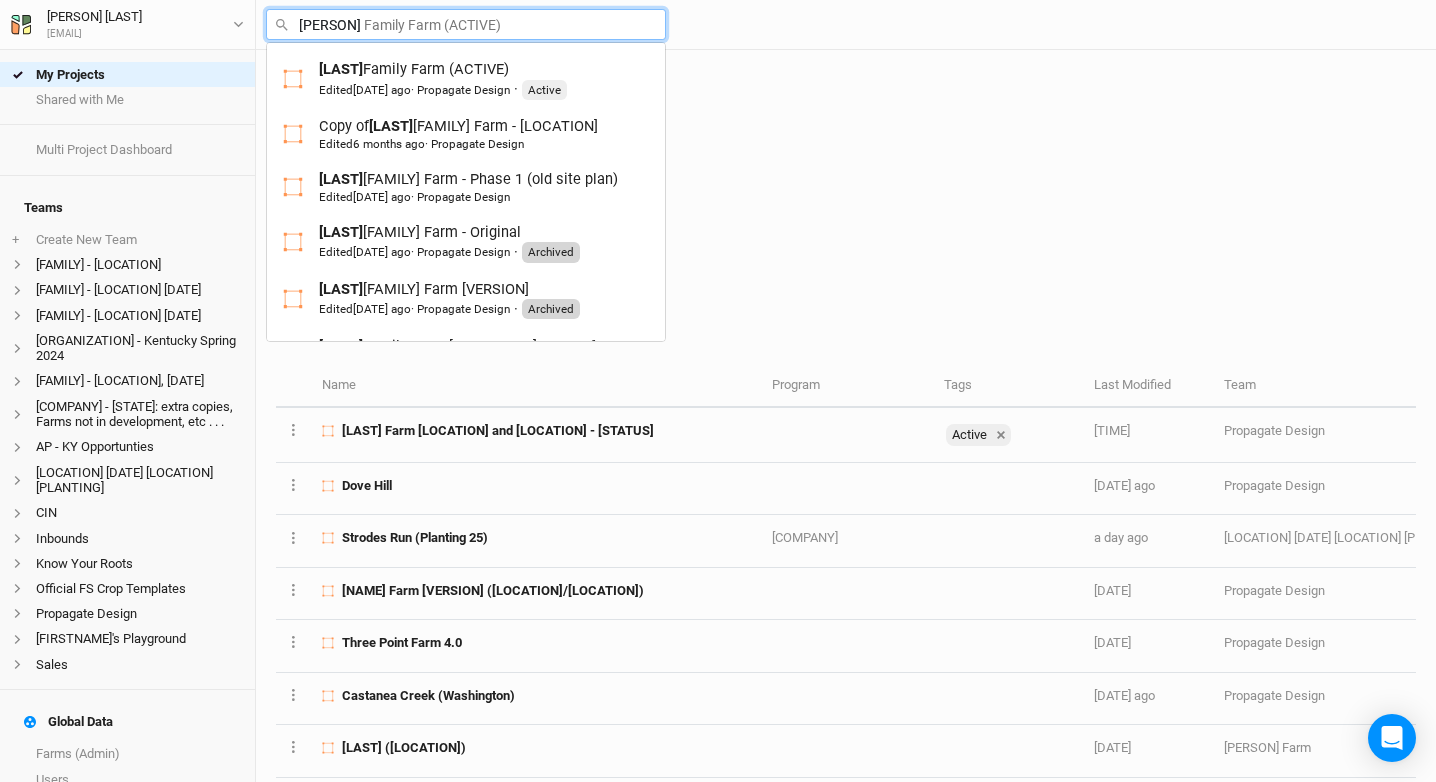 type on "Rudolph Family Farm (ACTIVE)" 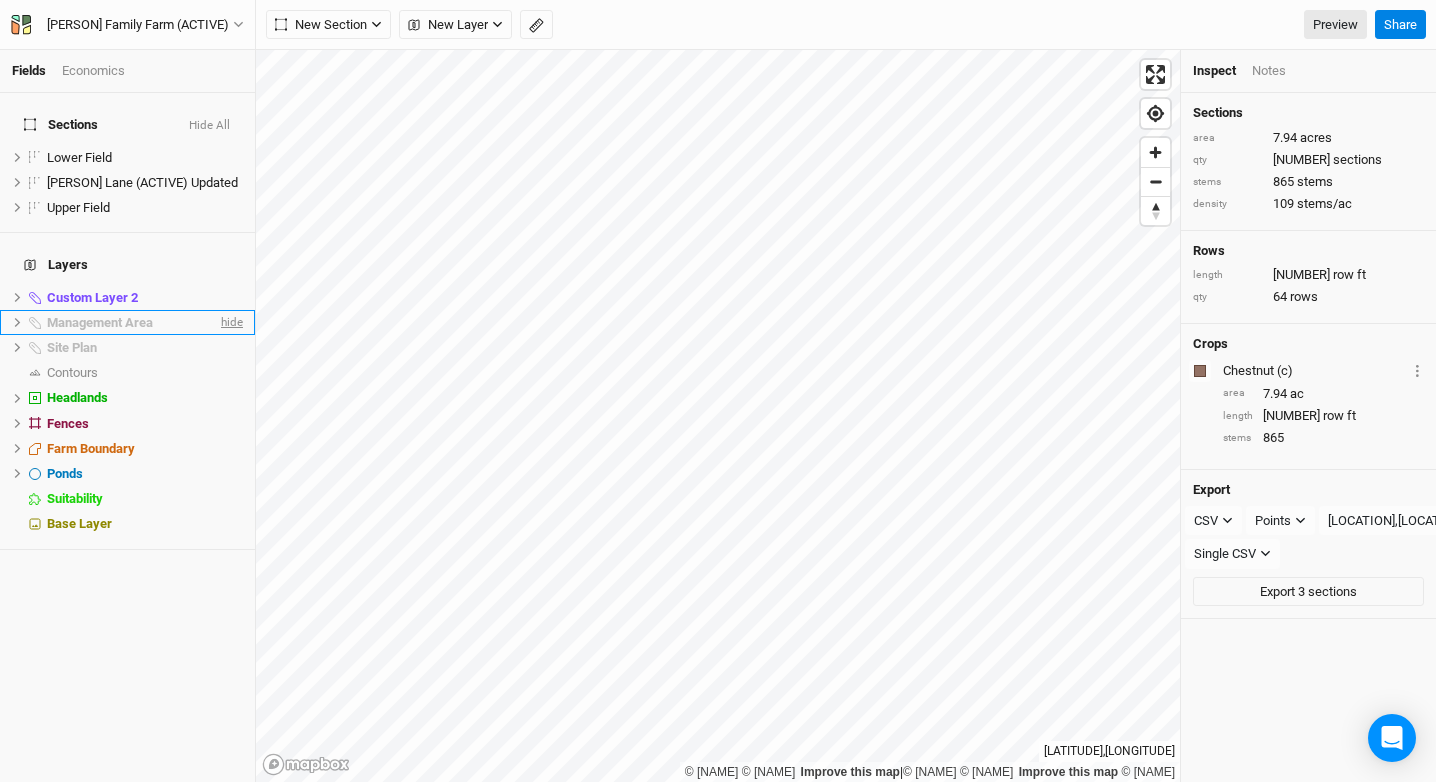 click on "hide" at bounding box center (230, 322) 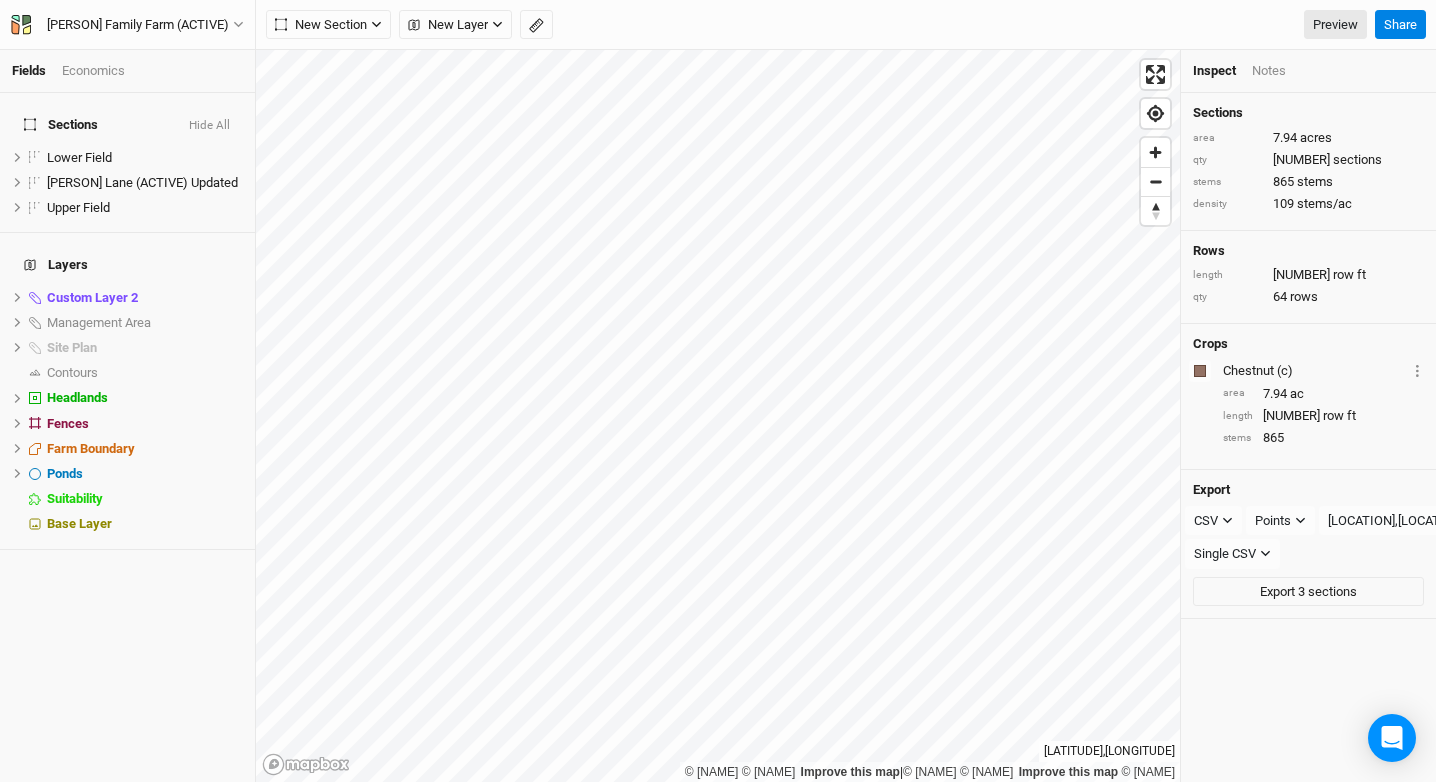 click on "Economics" at bounding box center (93, 71) 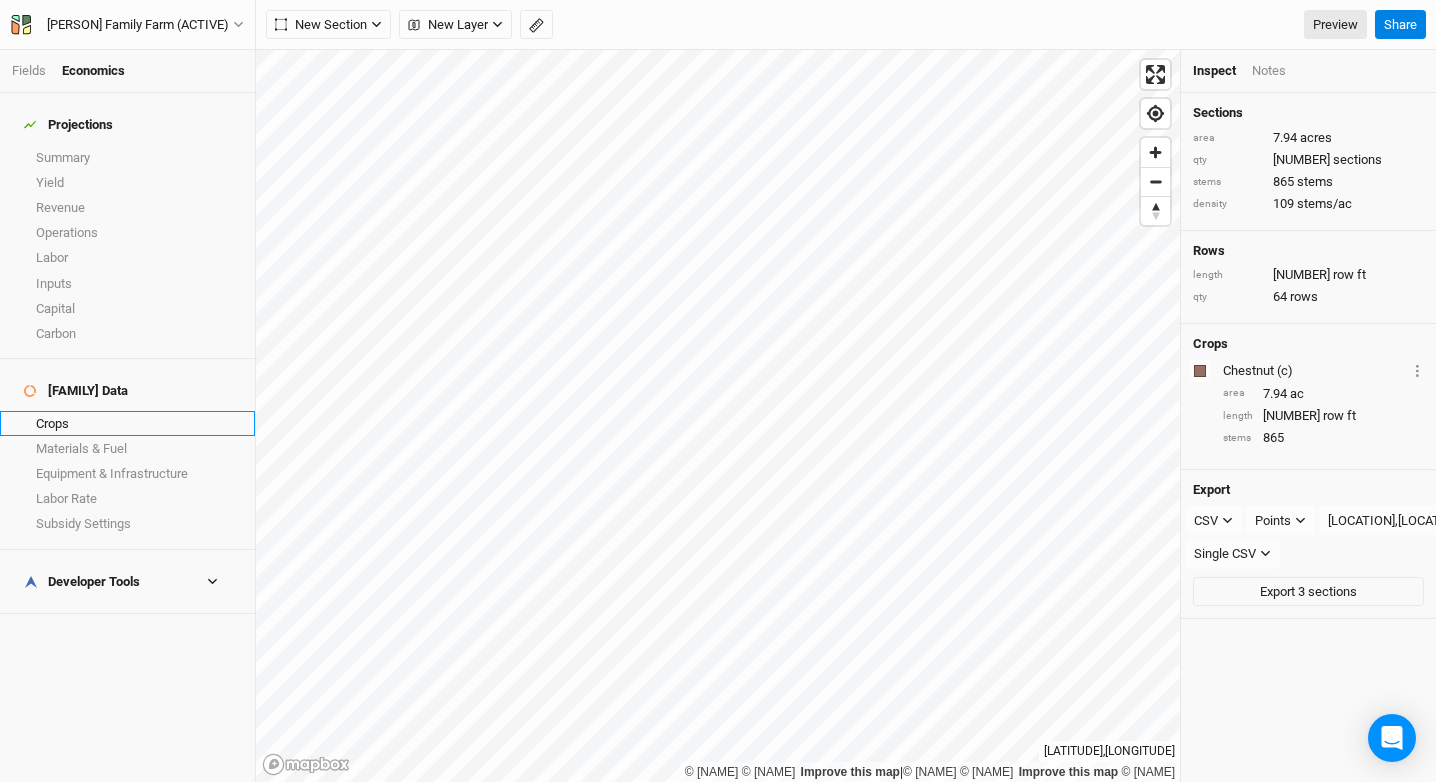 click on "Crops" at bounding box center (127, 423) 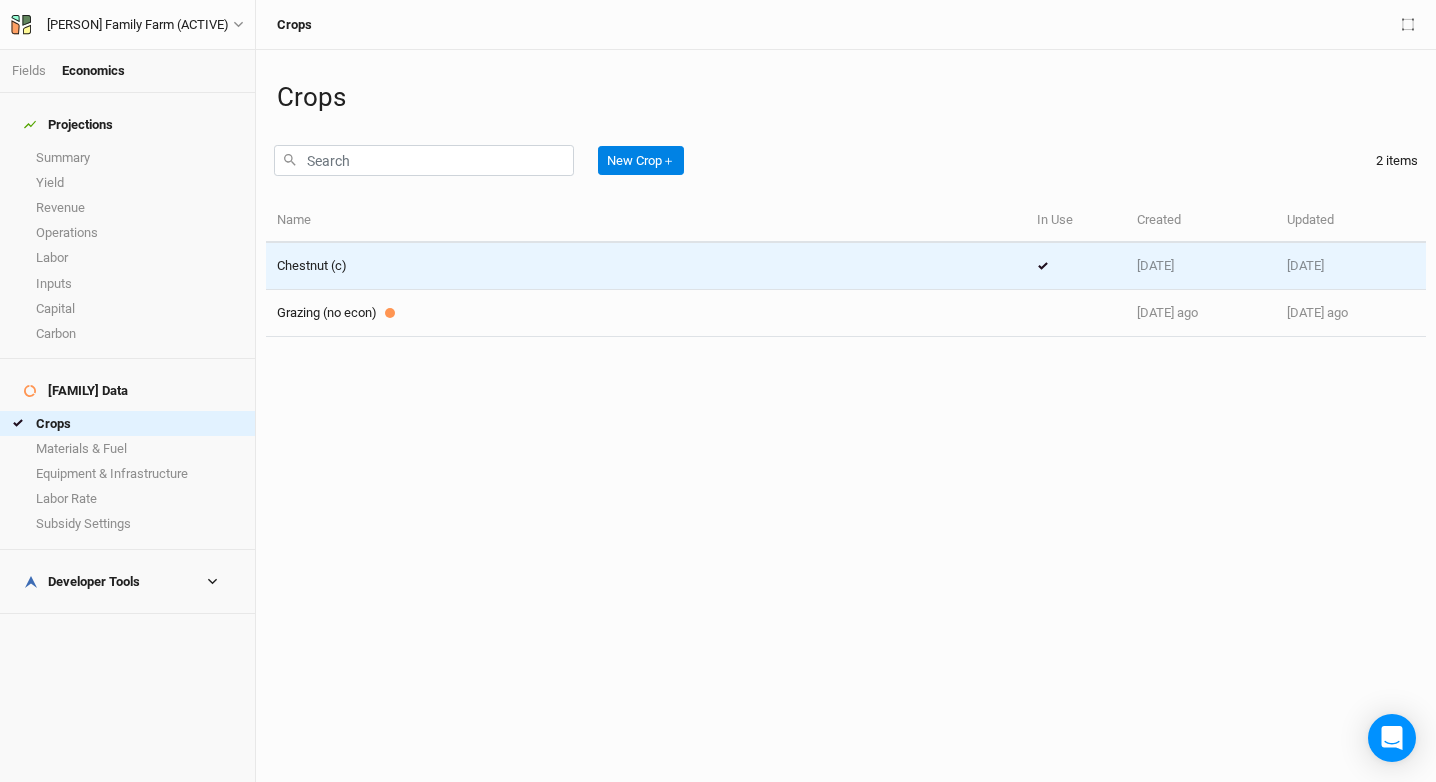 click on "Chestnut (c)" at bounding box center [646, 266] 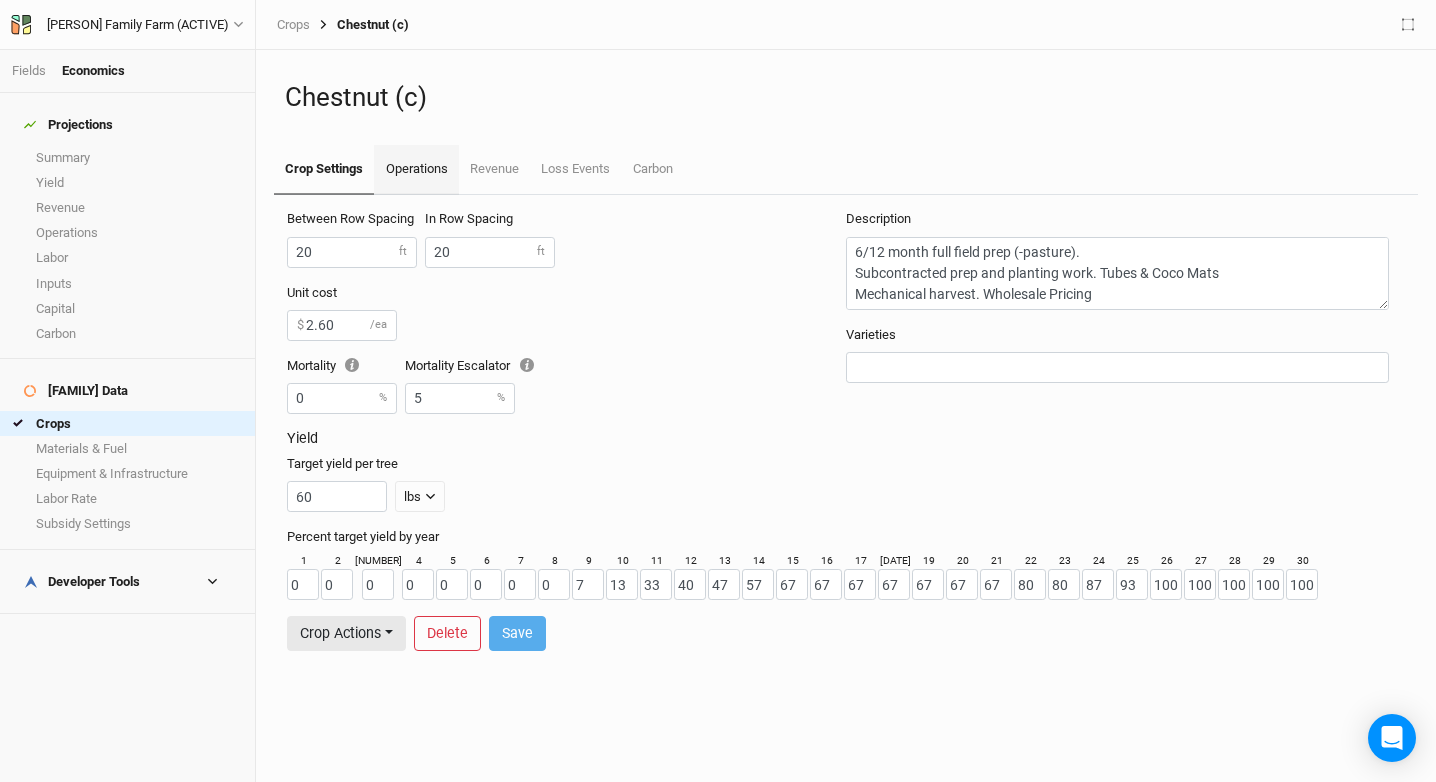 click on "Operations" at bounding box center [416, 170] 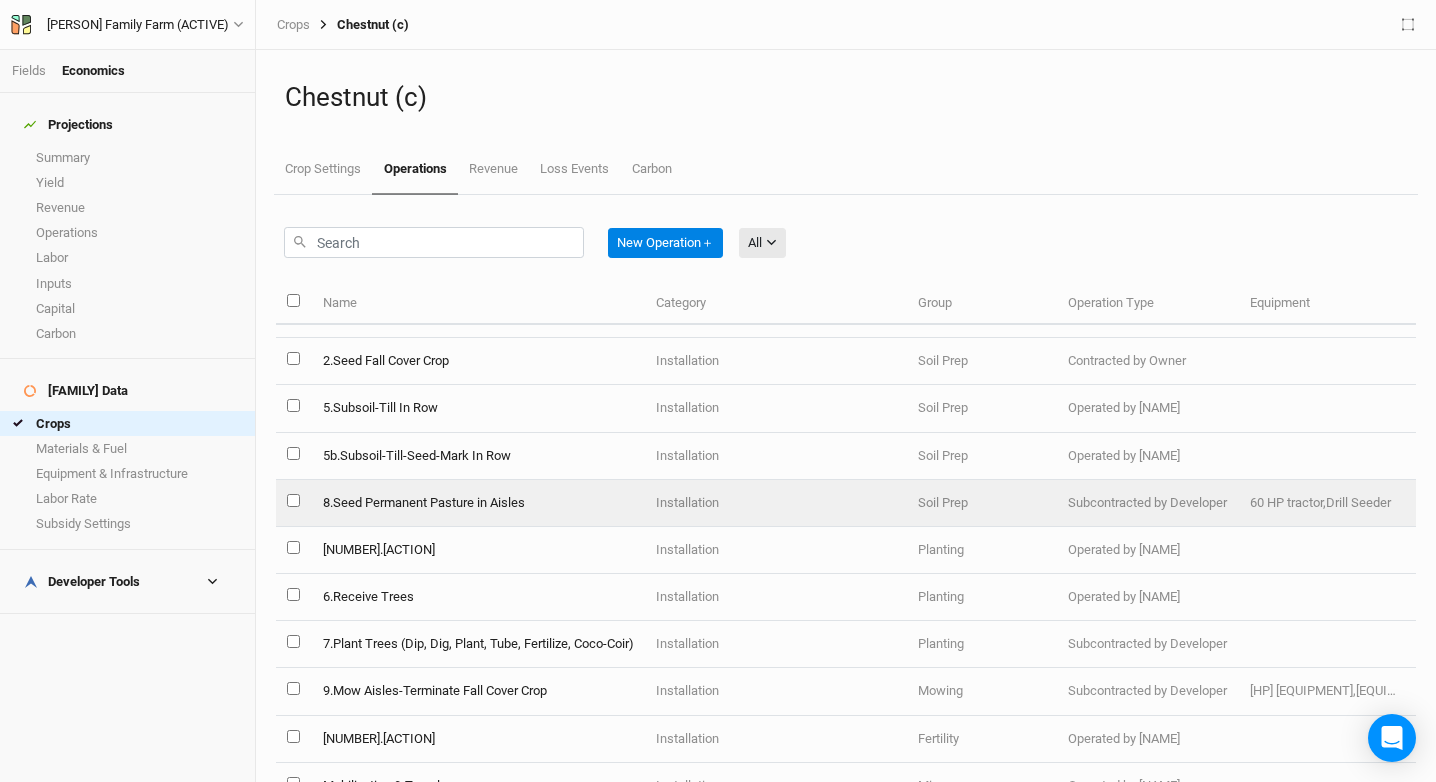 scroll, scrollTop: 37, scrollLeft: 0, axis: vertical 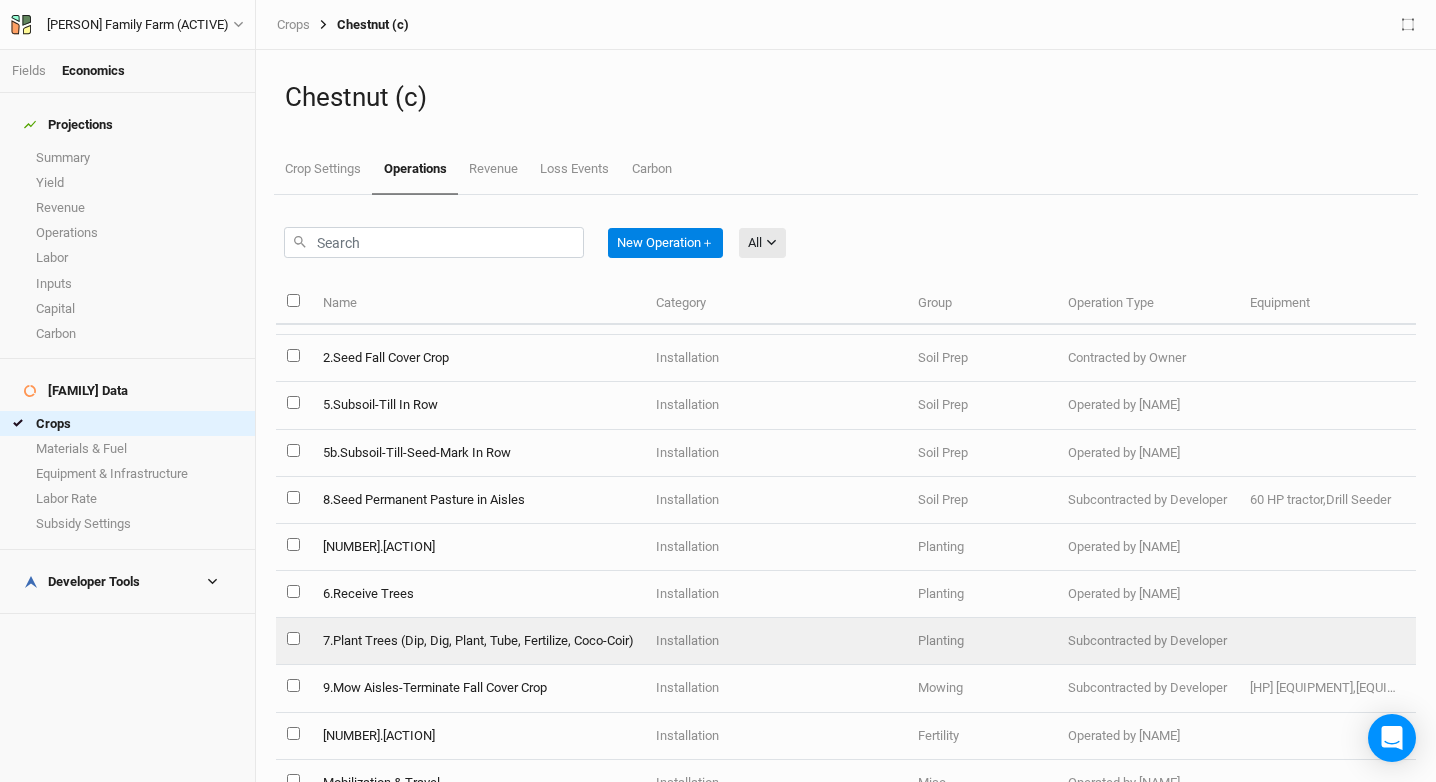 click on "7.Plant Trees (Dip, Dig, Plant, Tube, Fertilize, Coco-Coir)" at bounding box center (477, 641) 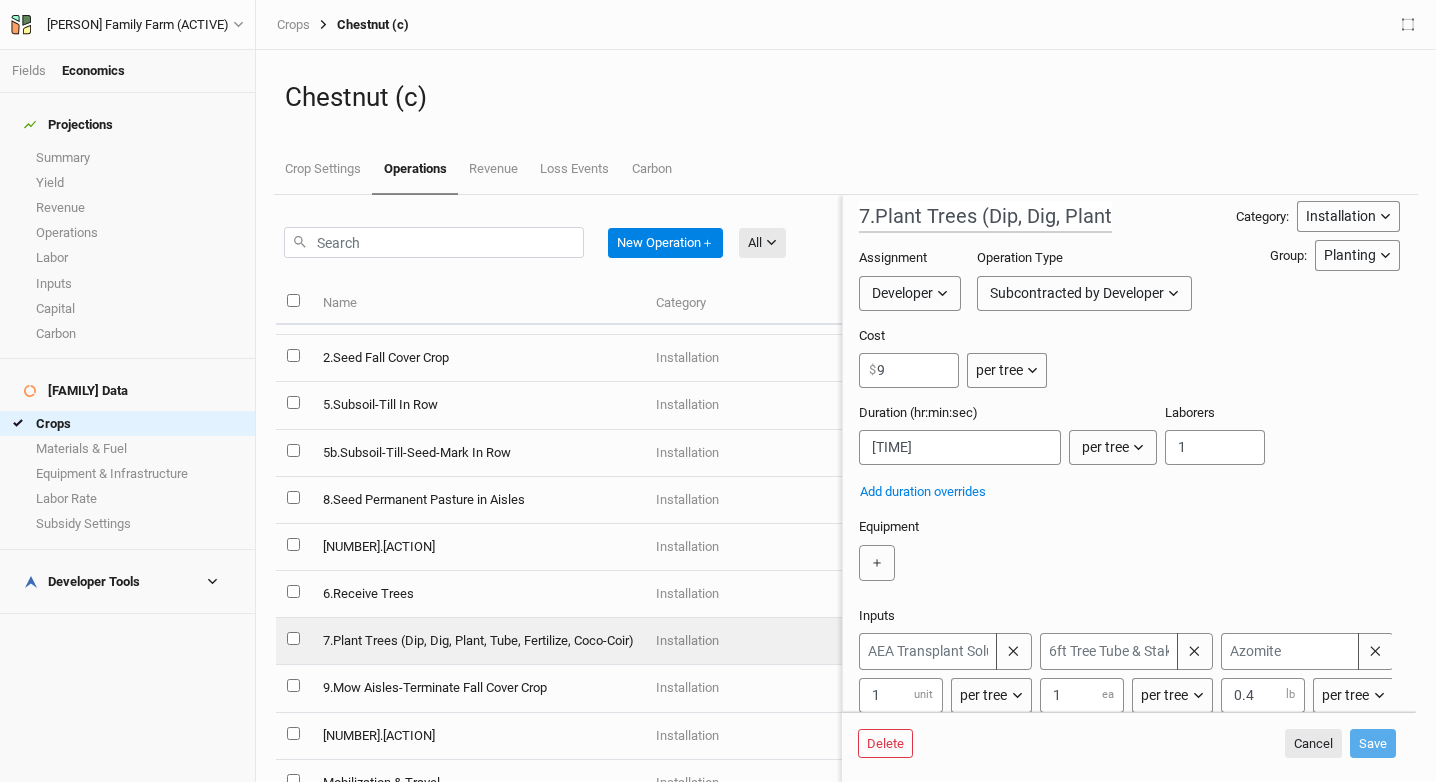 scroll, scrollTop: 0, scrollLeft: 0, axis: both 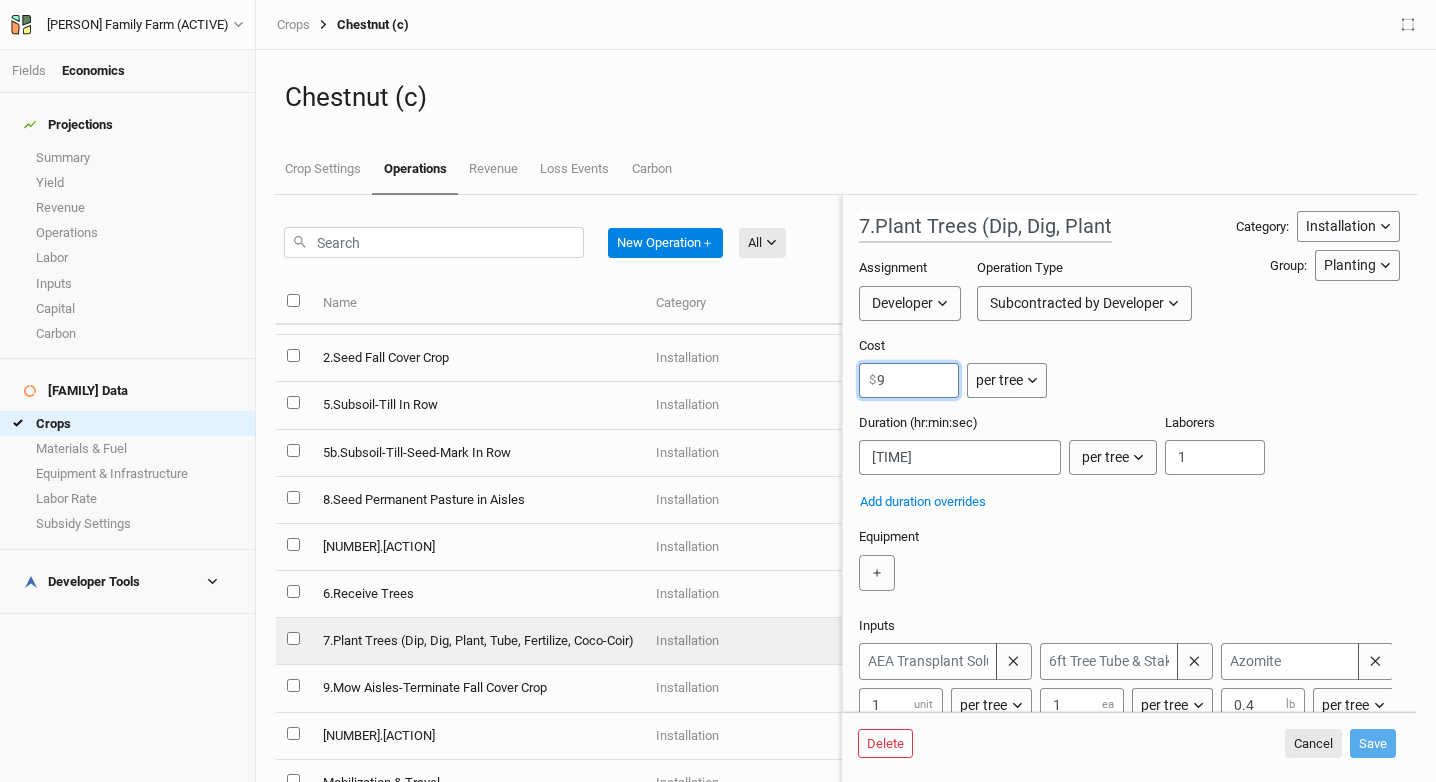 click on "9" at bounding box center (909, 380) 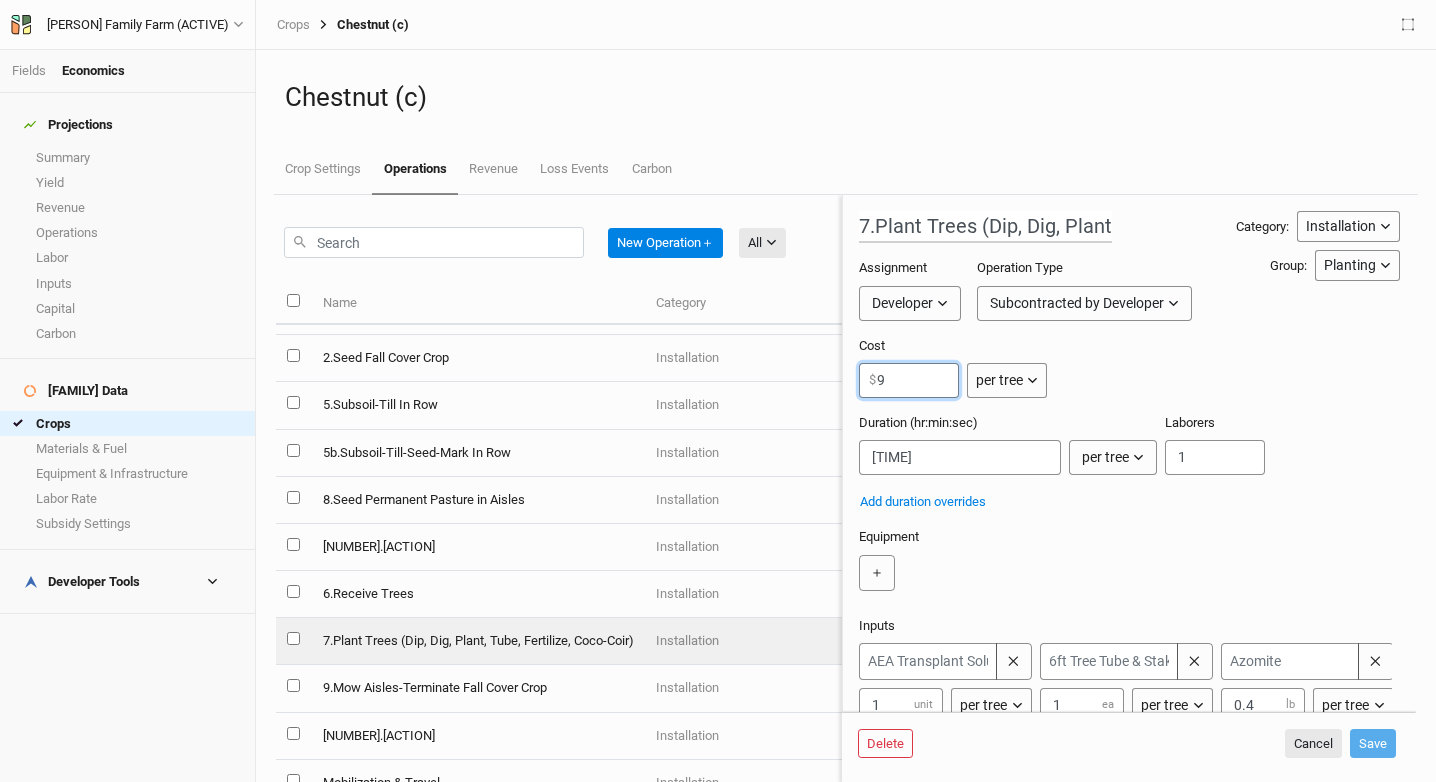 scroll, scrollTop: 37, scrollLeft: 0, axis: vertical 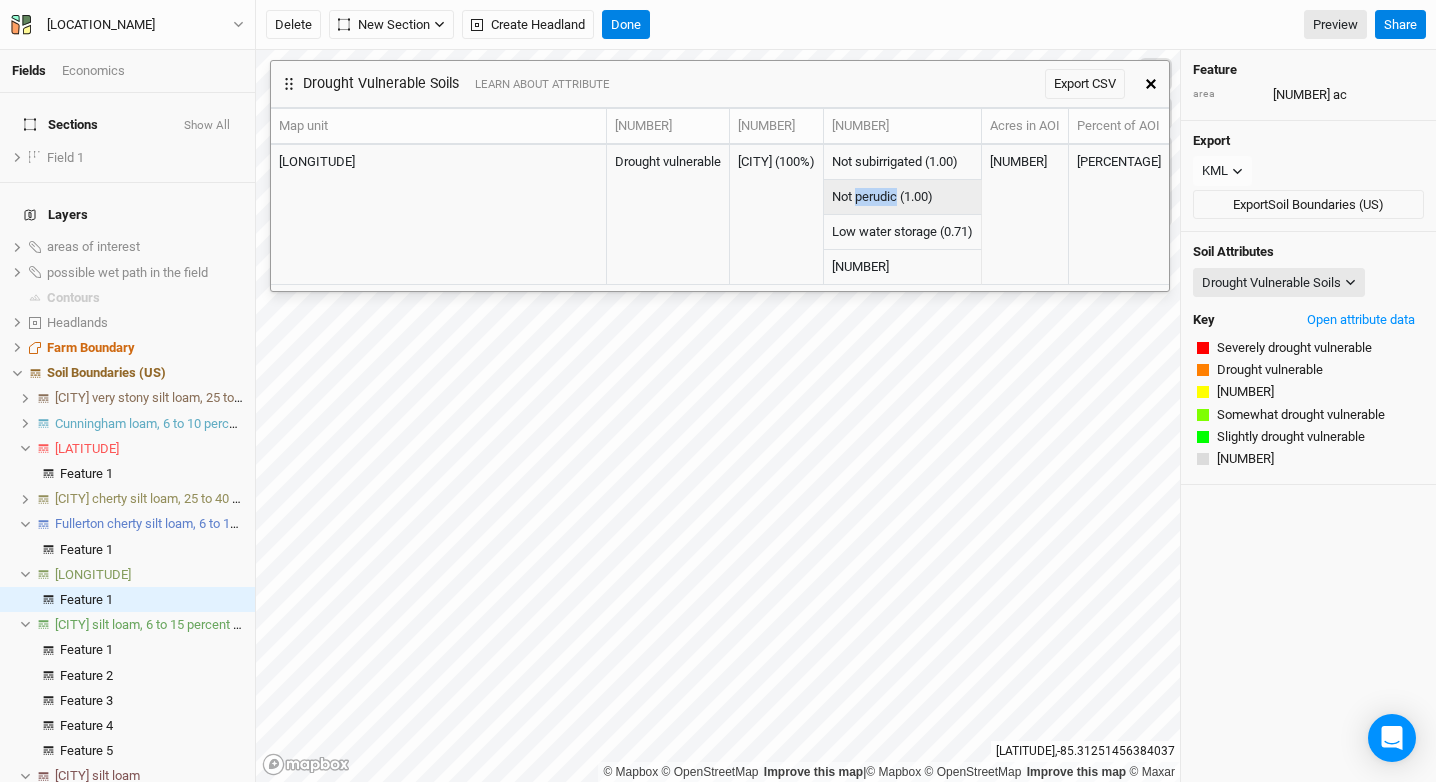 drag, startPoint x: 832, startPoint y: 199, endPoint x: 979, endPoint y: 179, distance: 148.35431 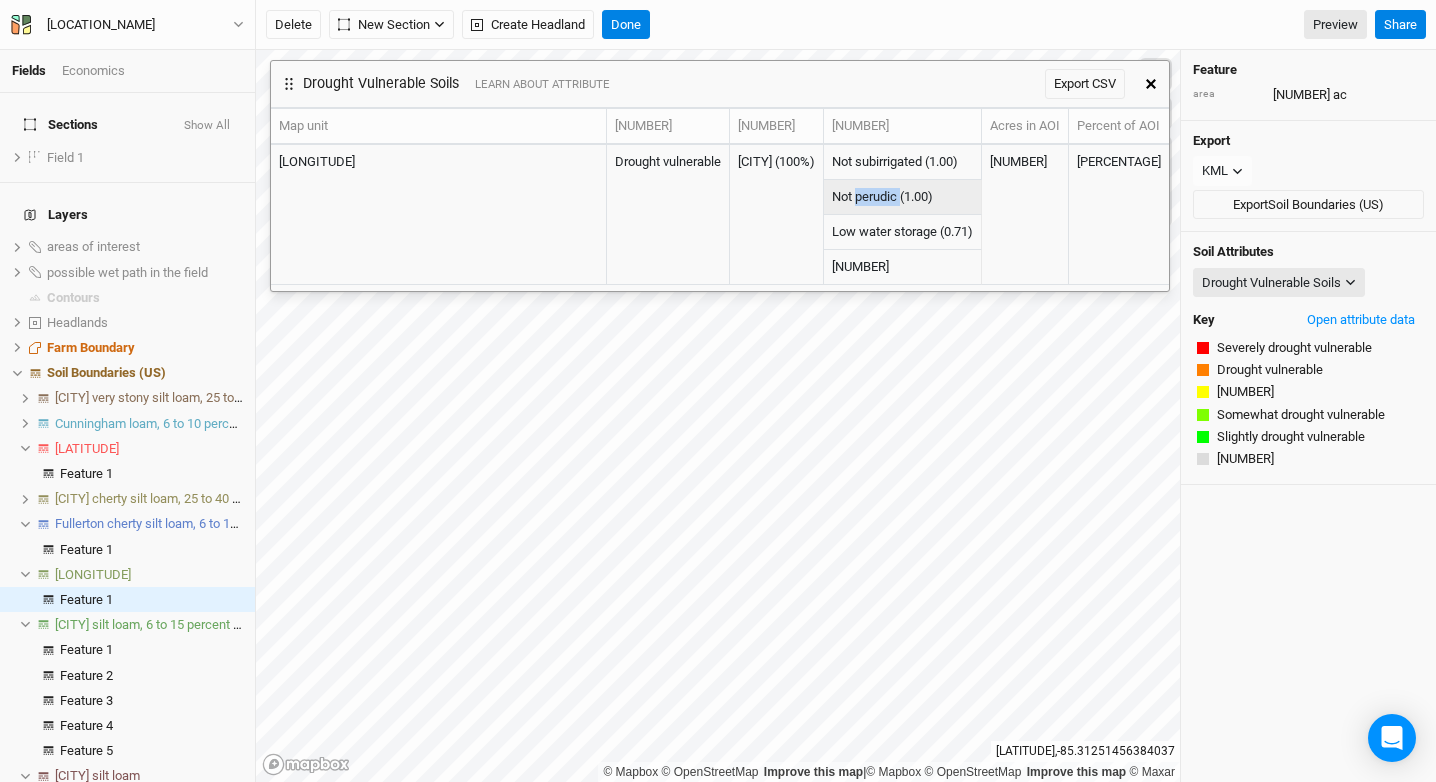 copy on "perudic" 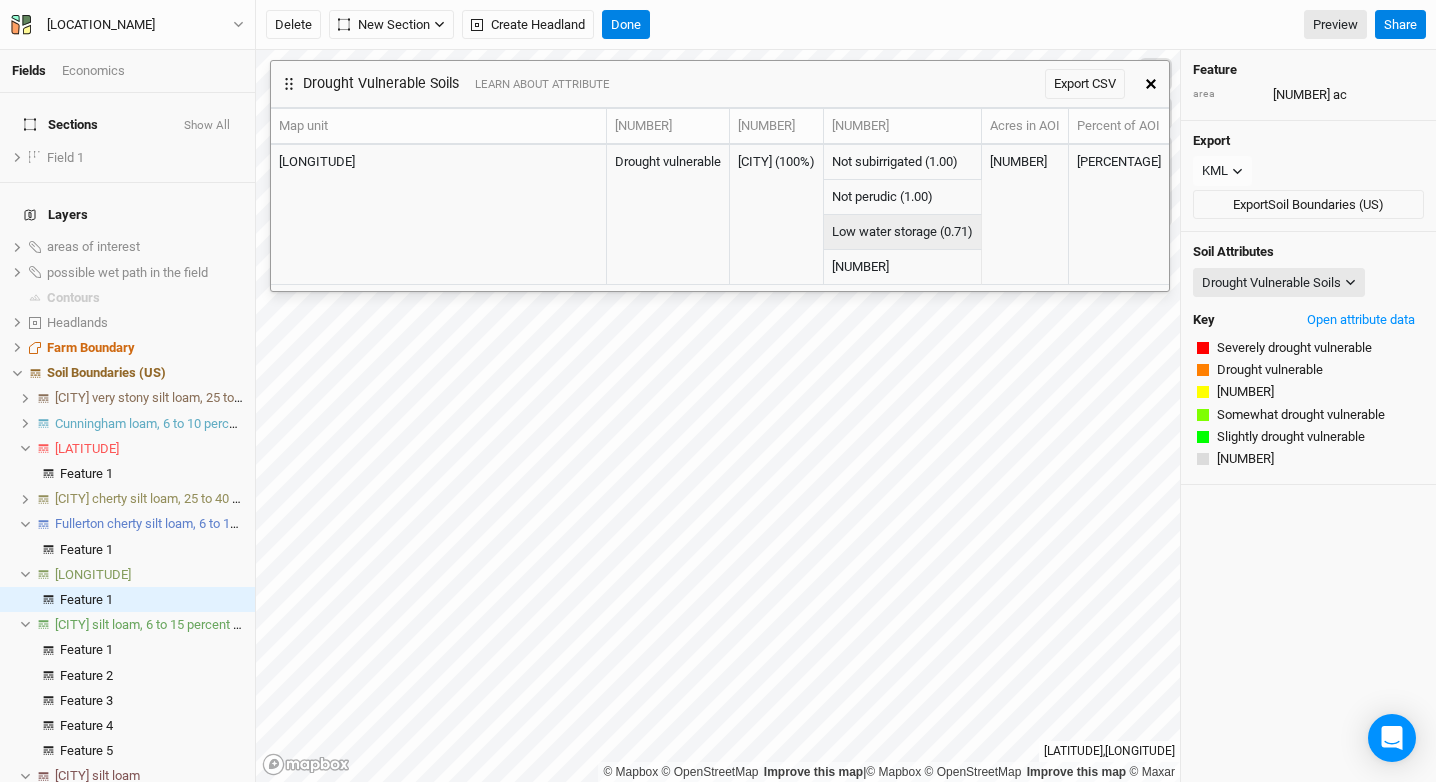 click on "Low water storage (0.71)" at bounding box center (903, 232) 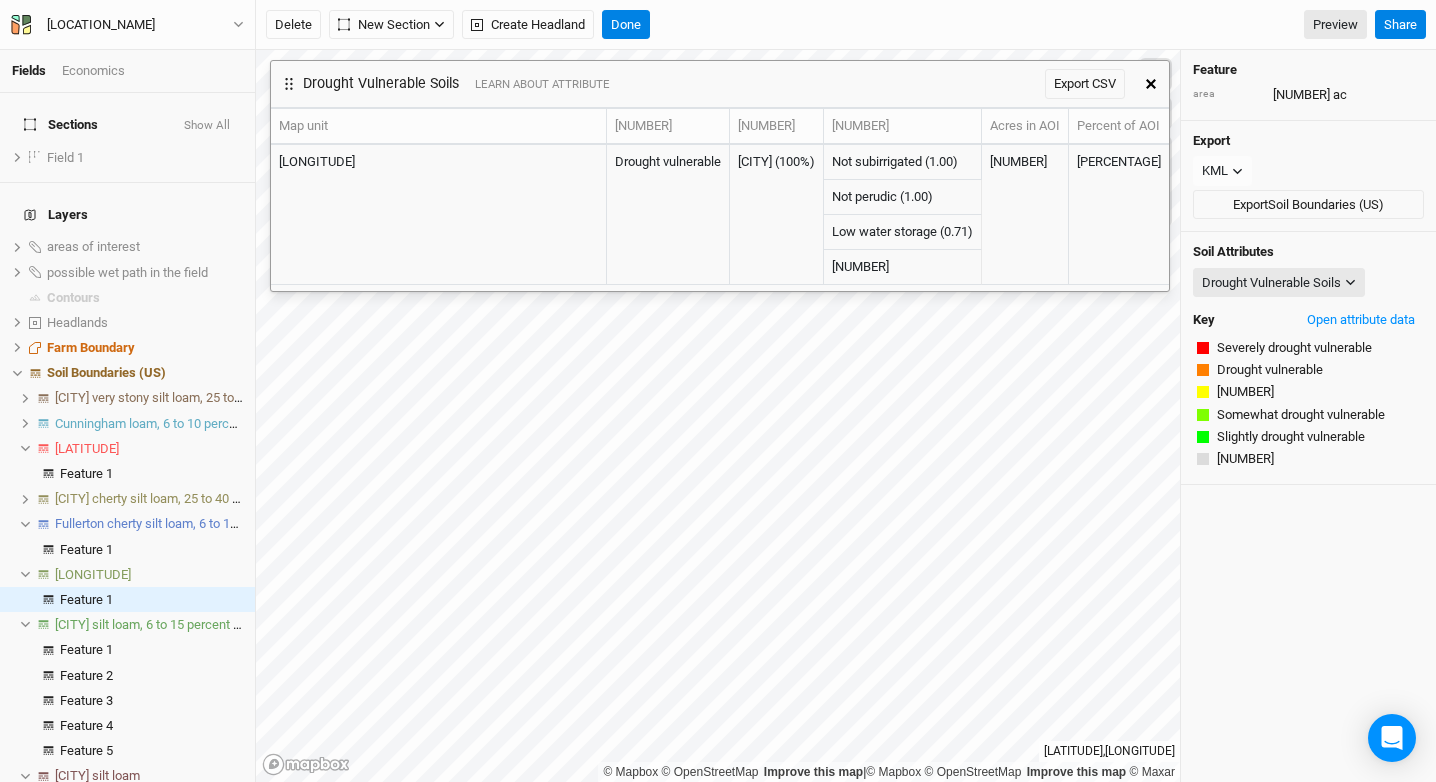 click at bounding box center (1151, 84) 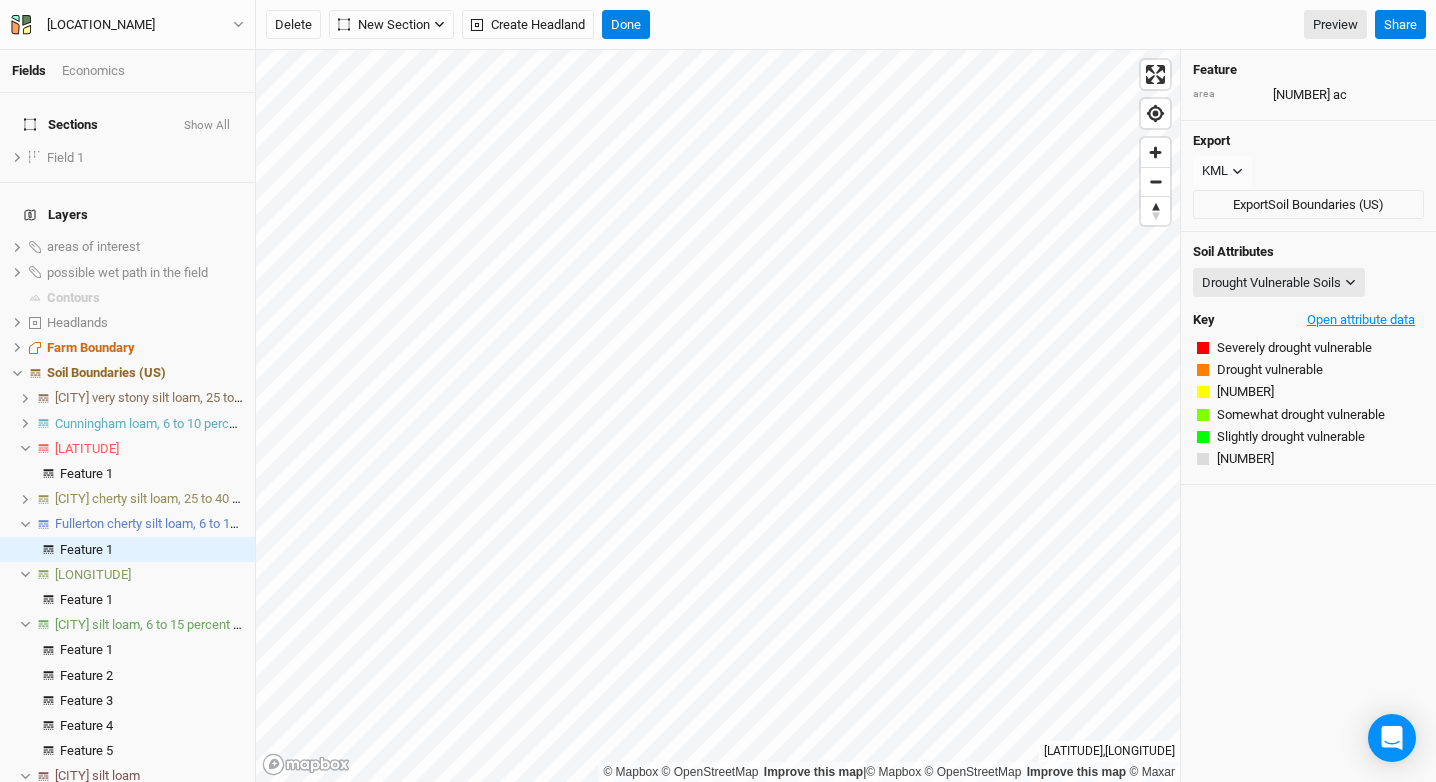 click on "Open attribute data" at bounding box center (1361, 320) 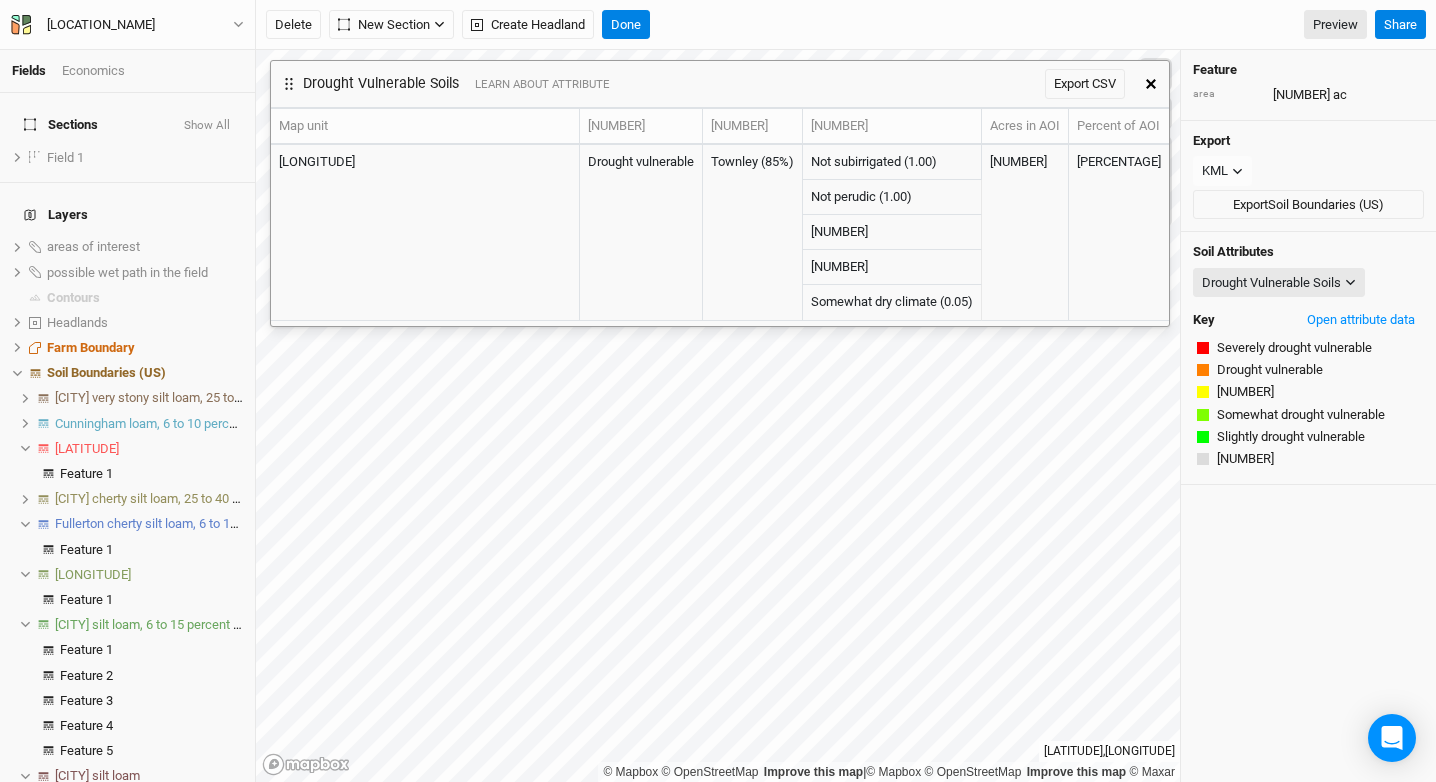 click at bounding box center (1151, 84) 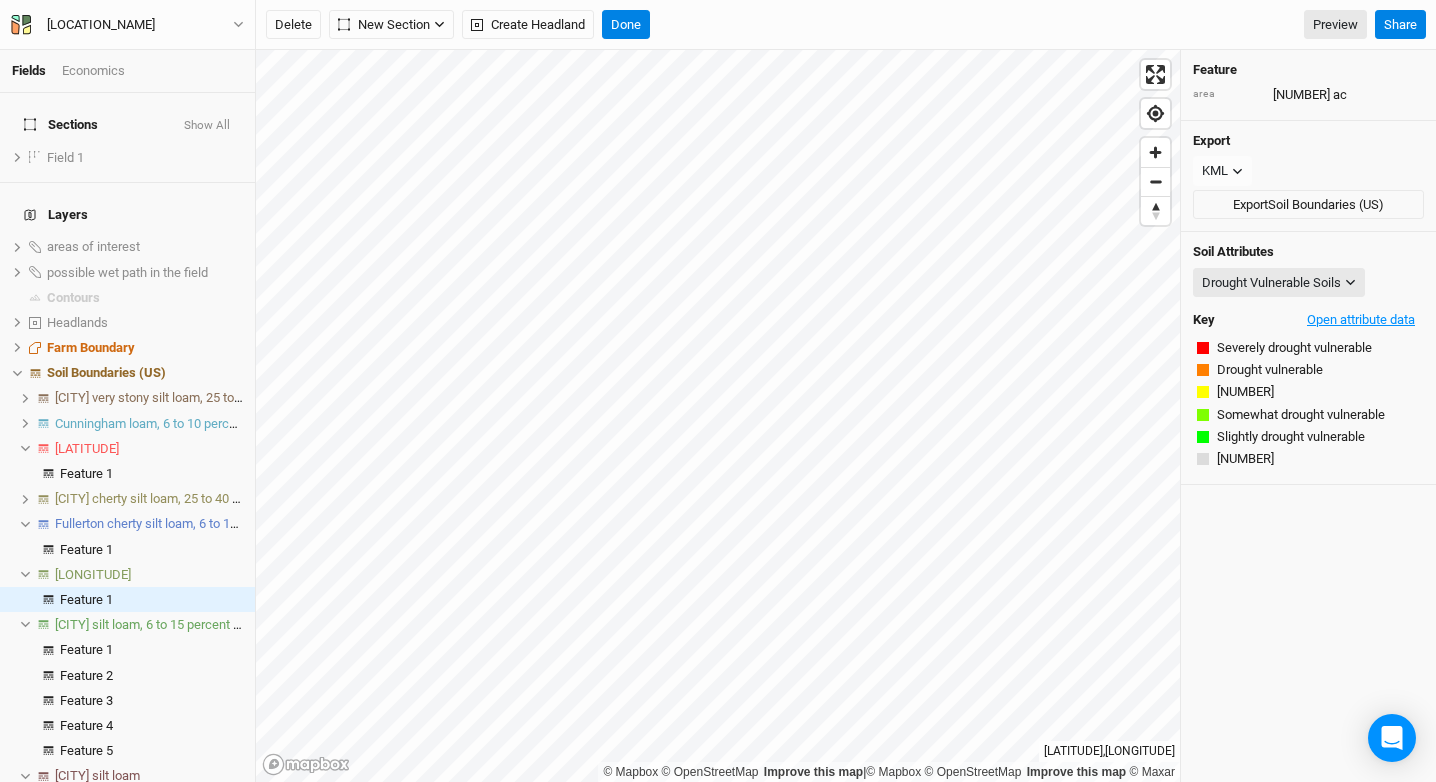 click on "Open attribute data" at bounding box center (1361, 320) 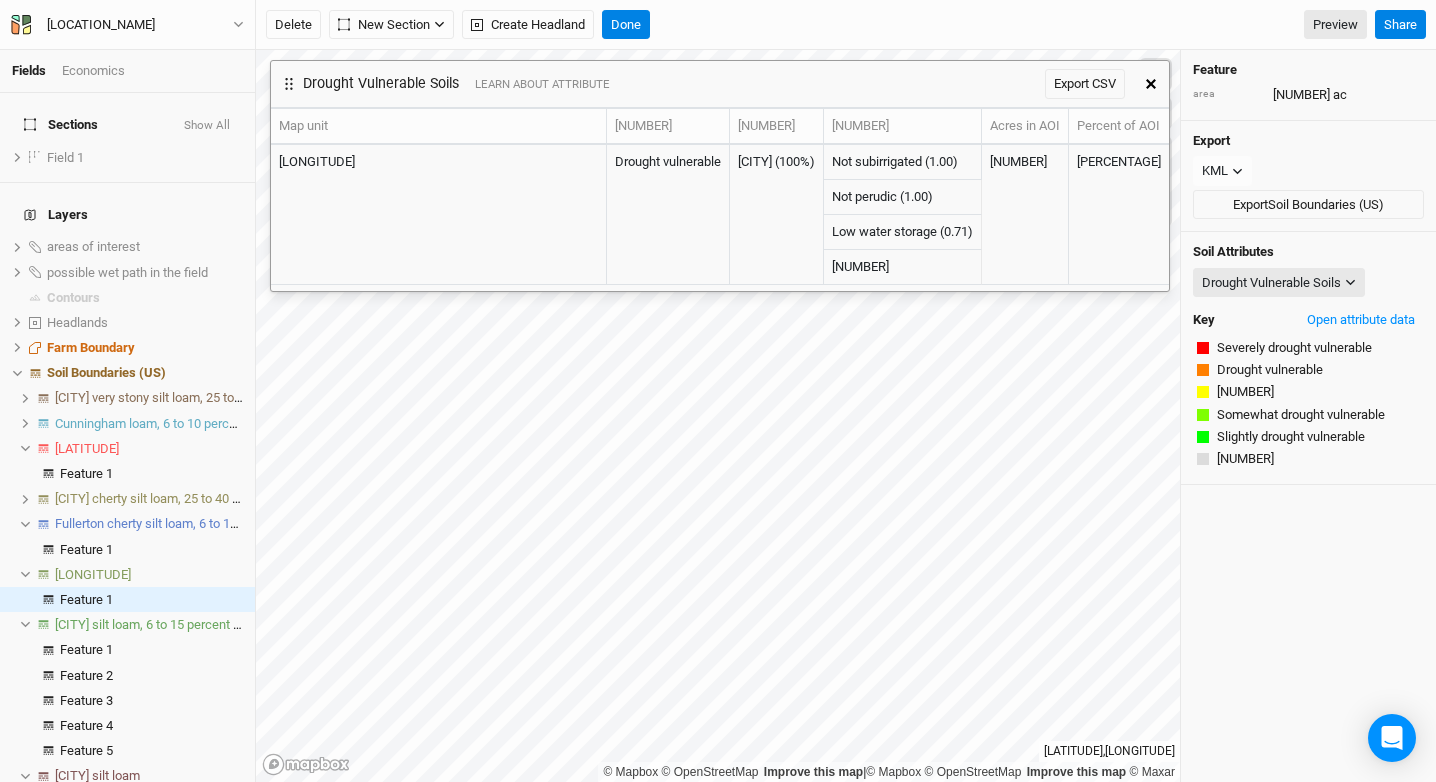 click at bounding box center [1151, 84] 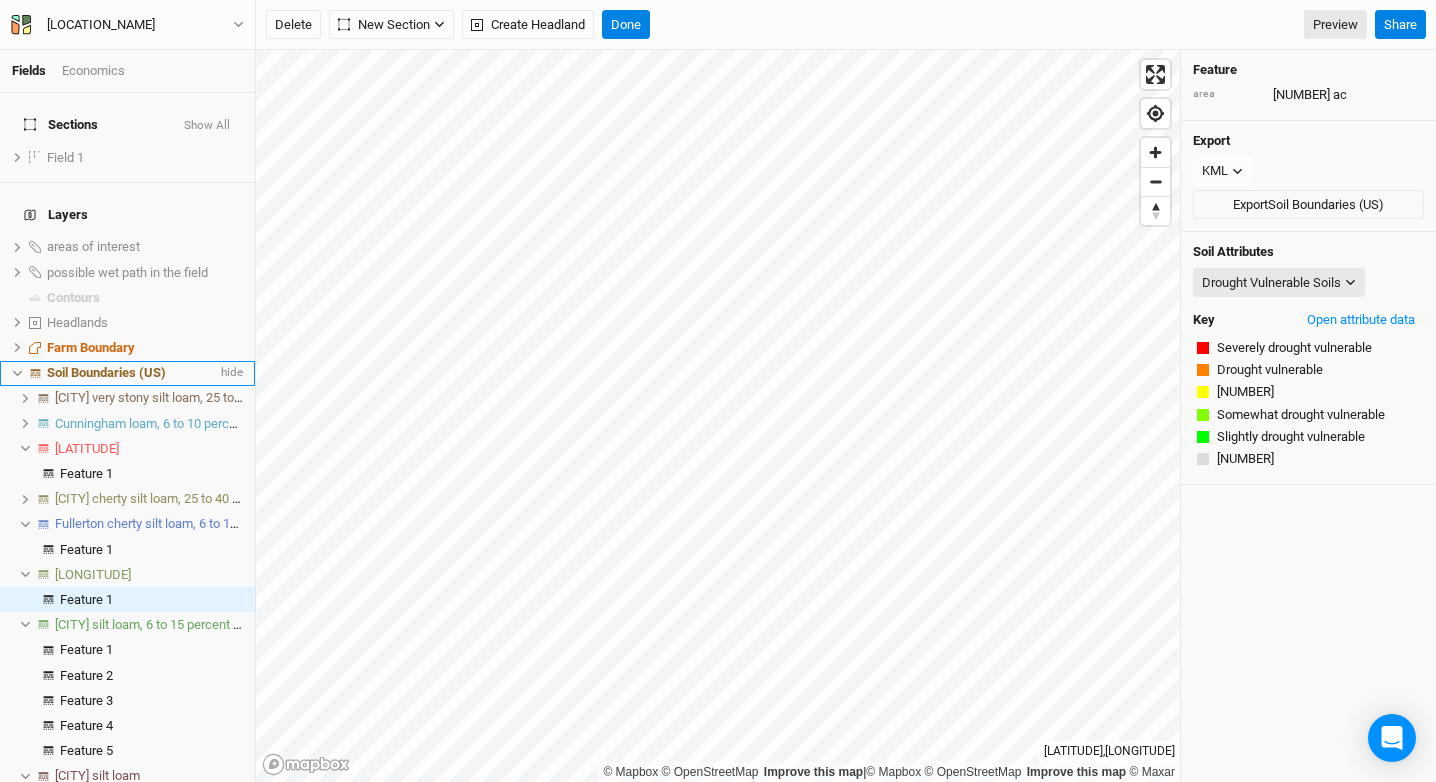 click on "Soil Boundaries (US)" at bounding box center (106, 372) 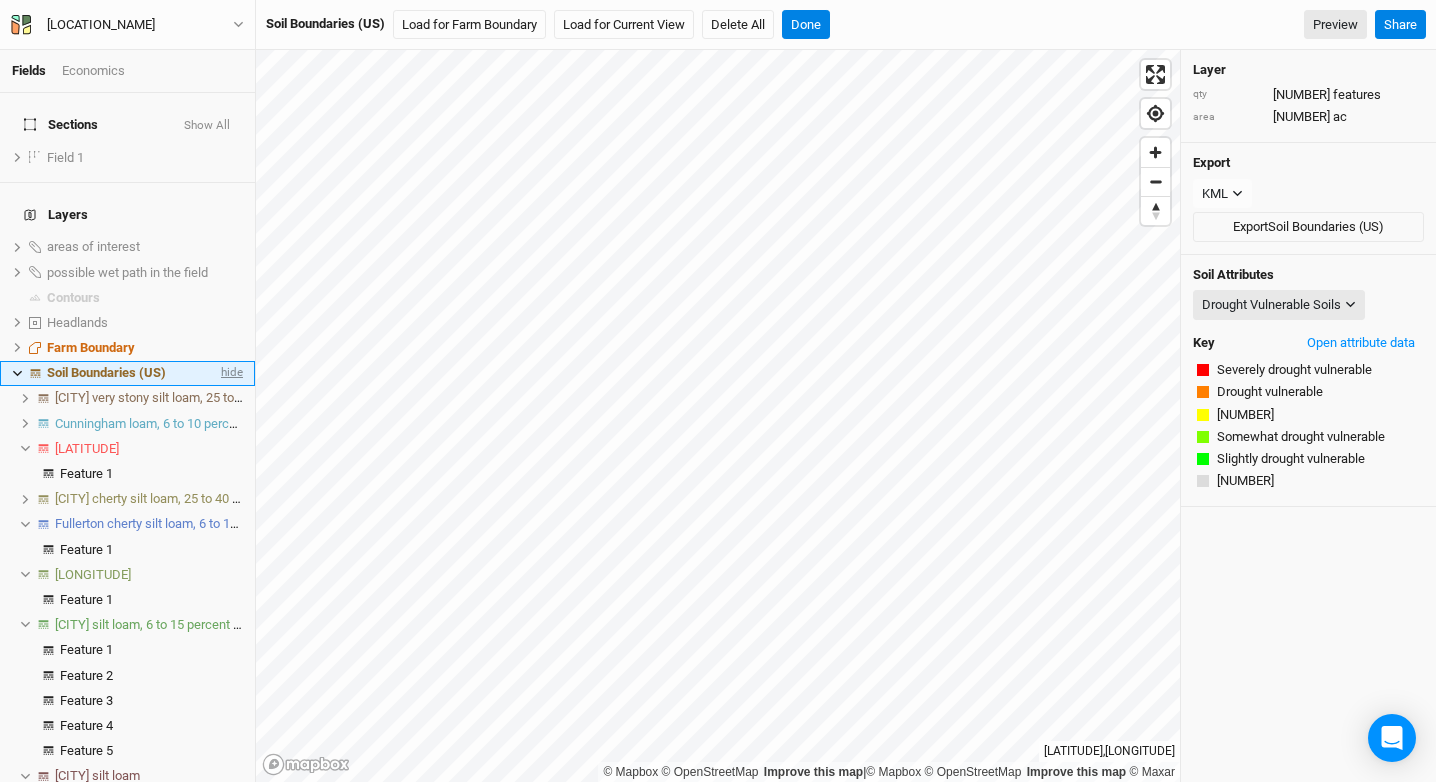 click on "hide" at bounding box center [230, 373] 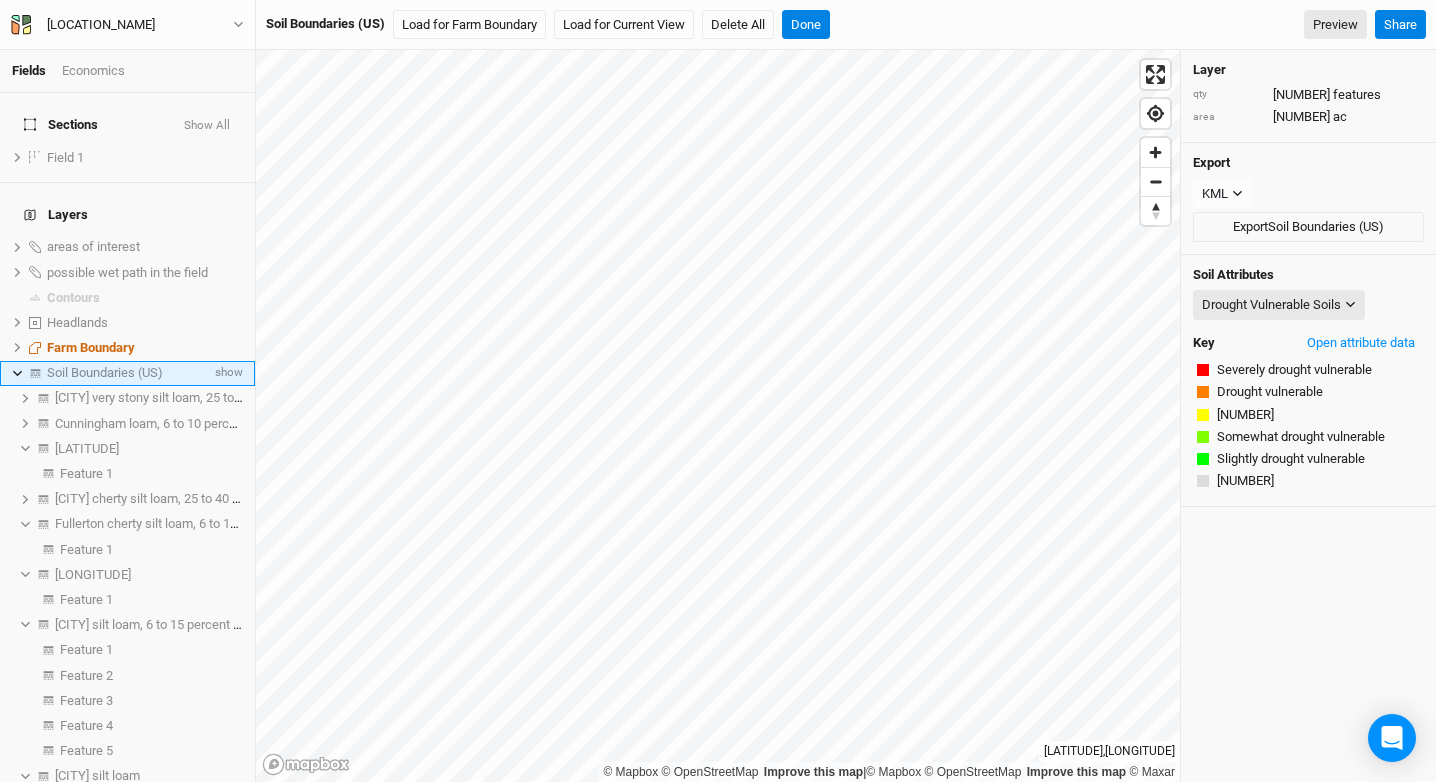 click at bounding box center [35, 373] 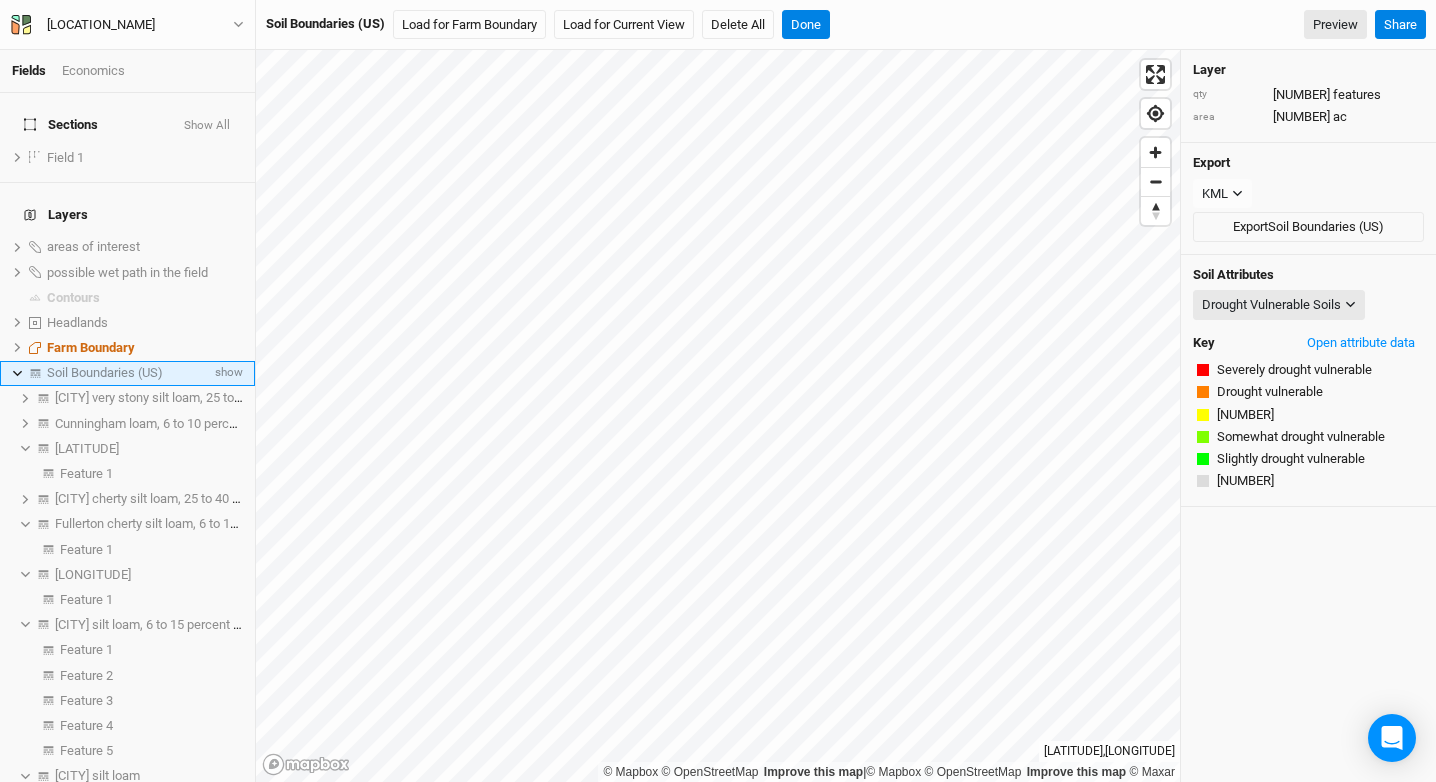click 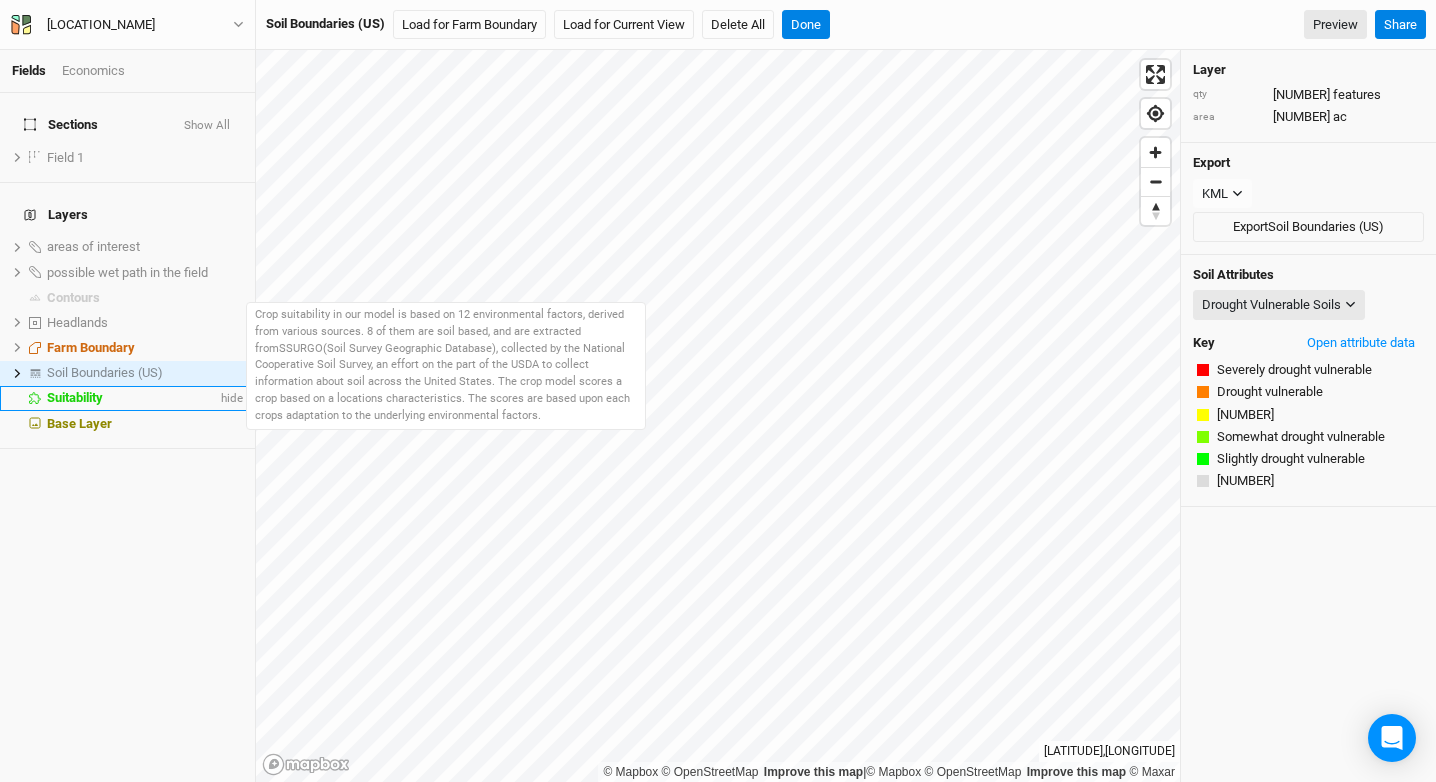 click on "Suitability hide" at bounding box center [127, 398] 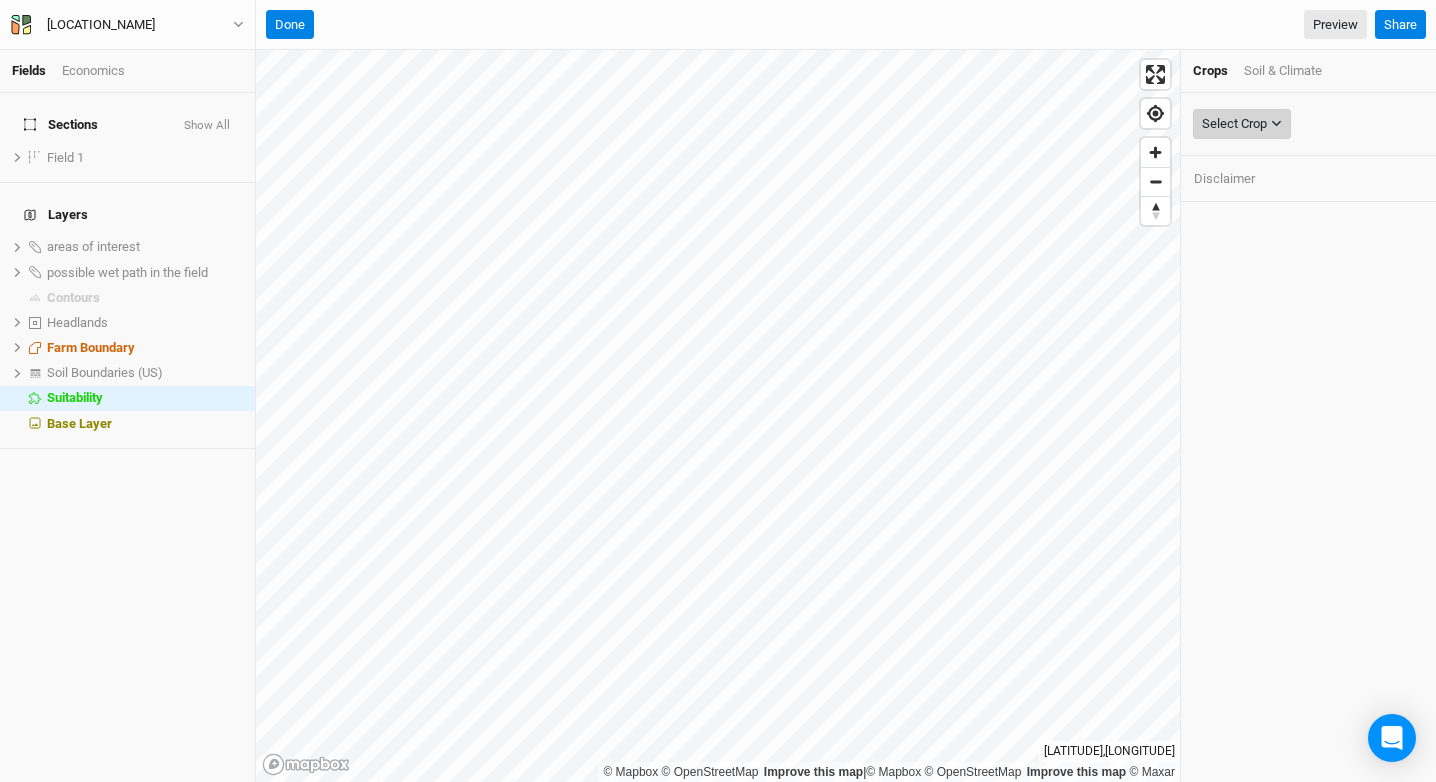 click on "Select Crop" at bounding box center (1234, 124) 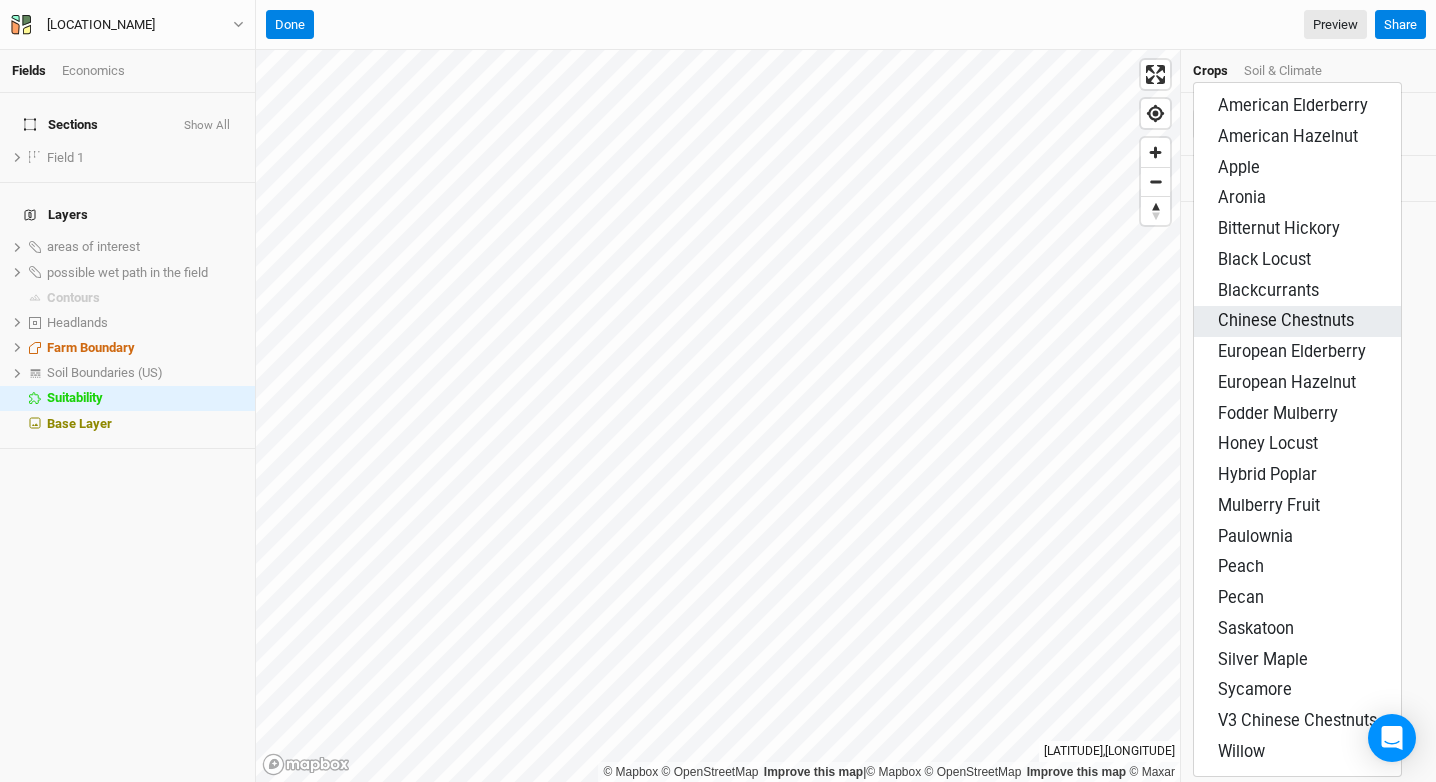 click on "Chinese Chestnuts" at bounding box center (1286, 320) 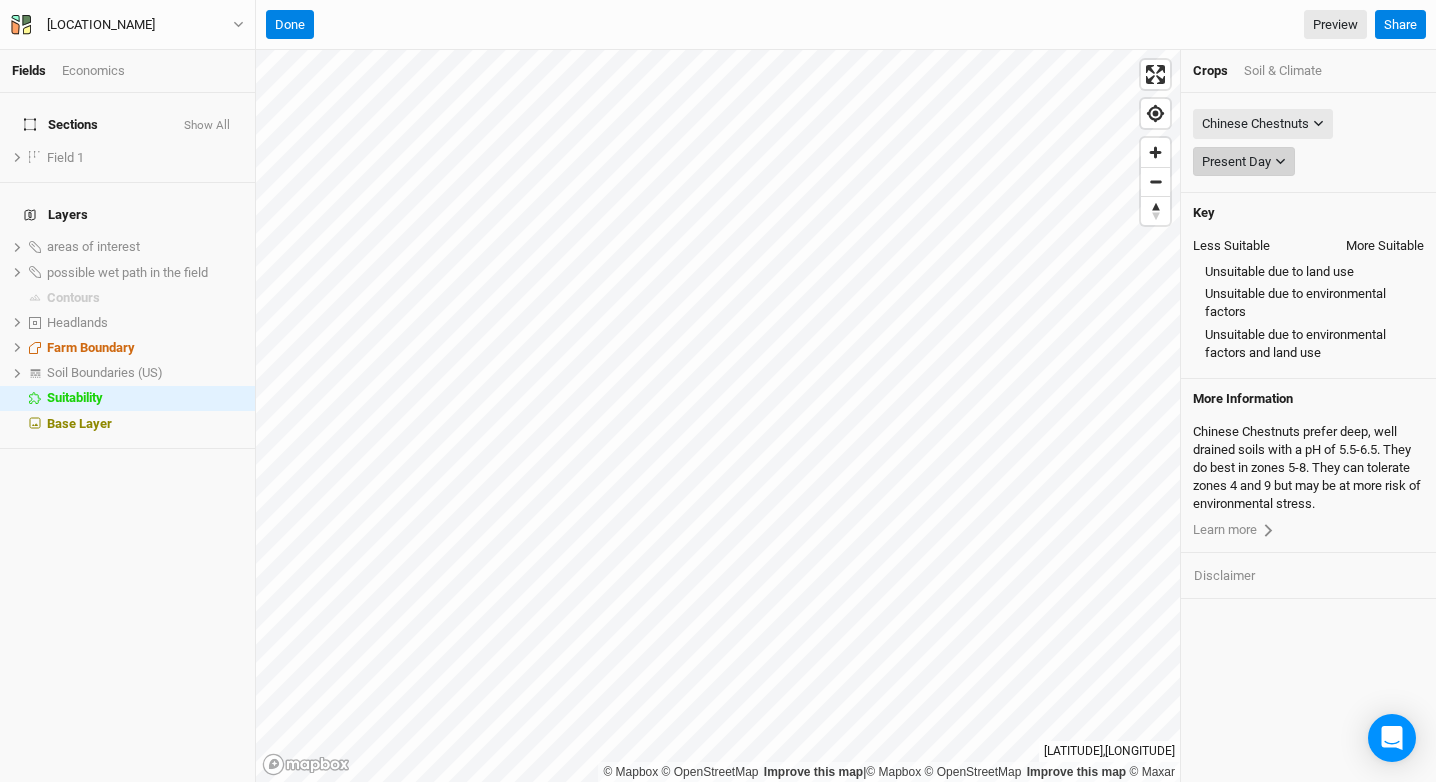 click on "Present Day" at bounding box center [1236, 162] 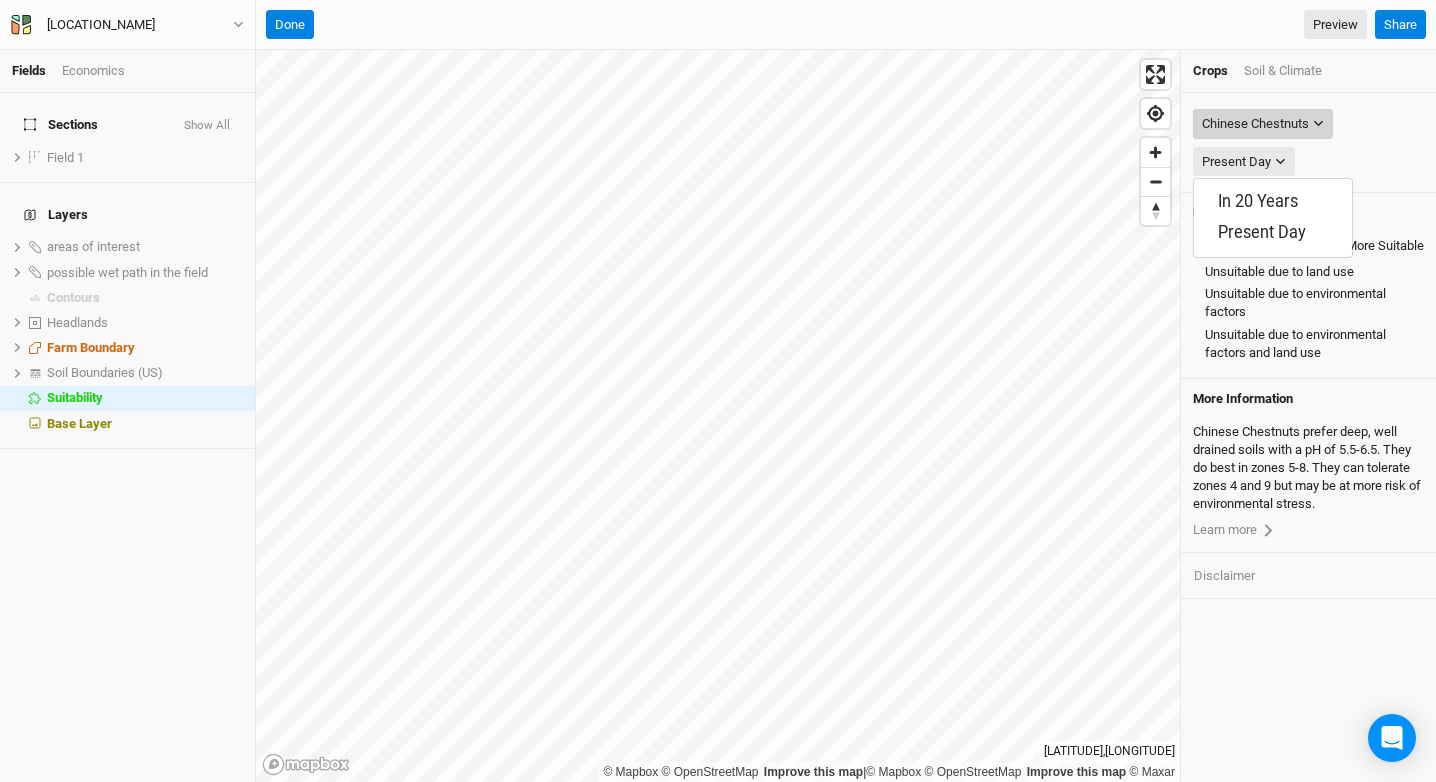 click on "Chinese Chestnuts" at bounding box center (1255, 124) 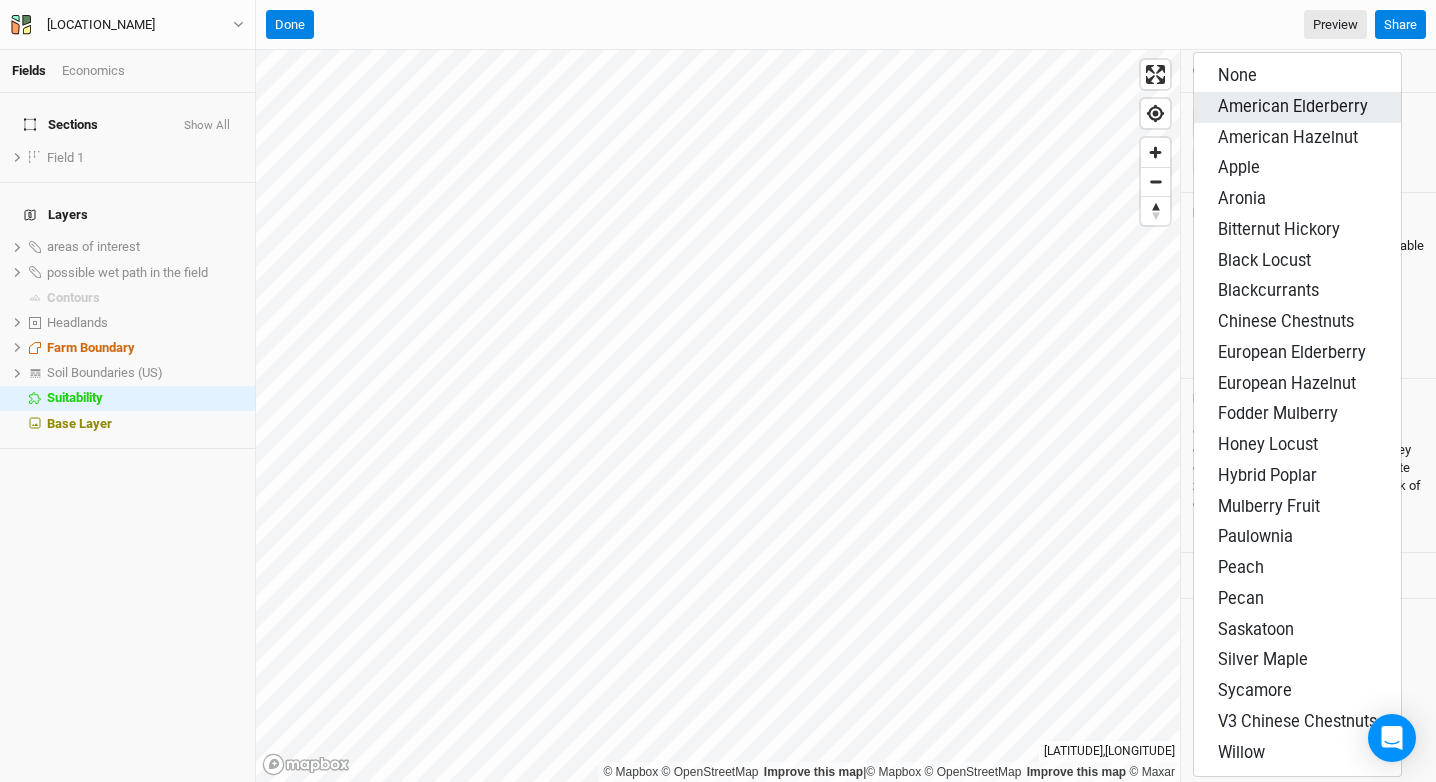 click on "American Elderberry" at bounding box center (1293, 106) 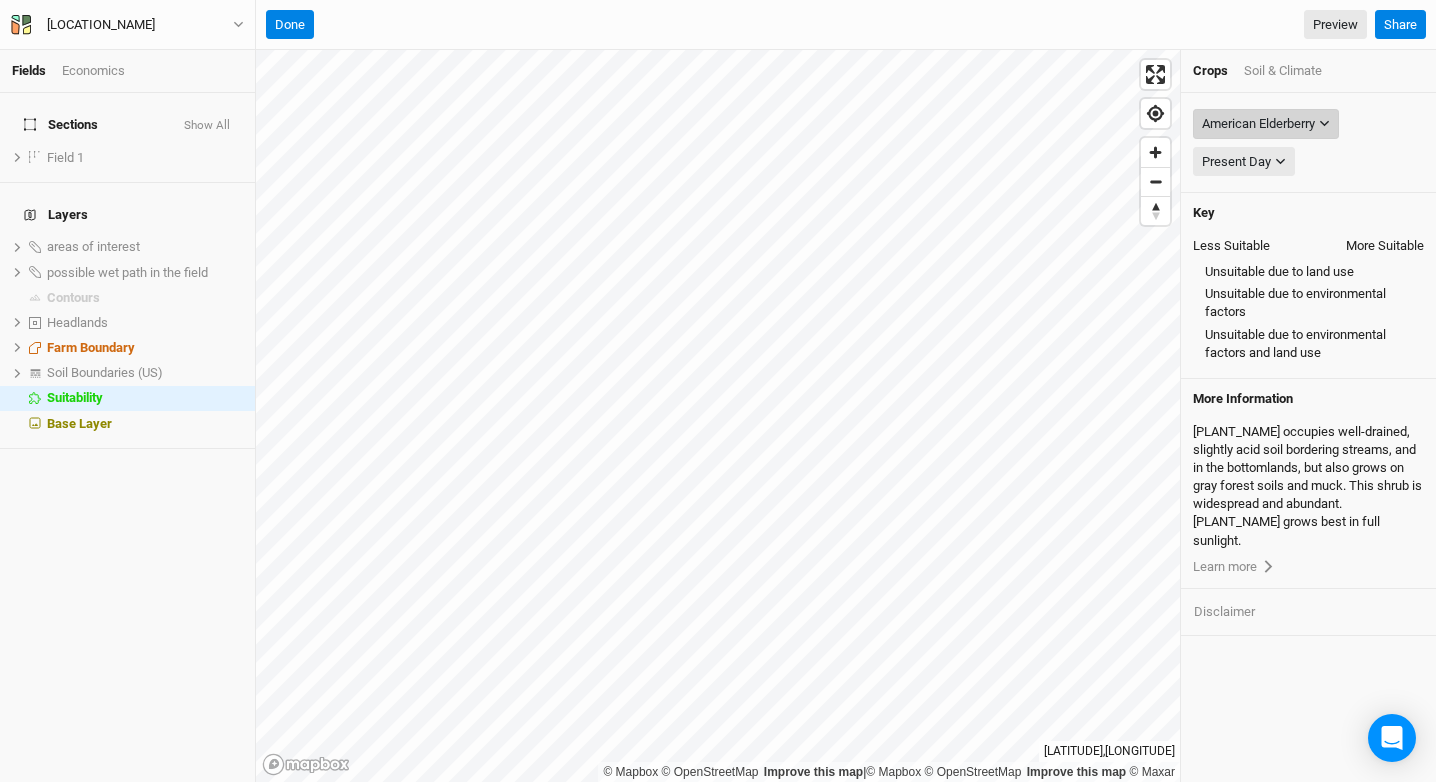 click on "American Elderberry" at bounding box center [1258, 124] 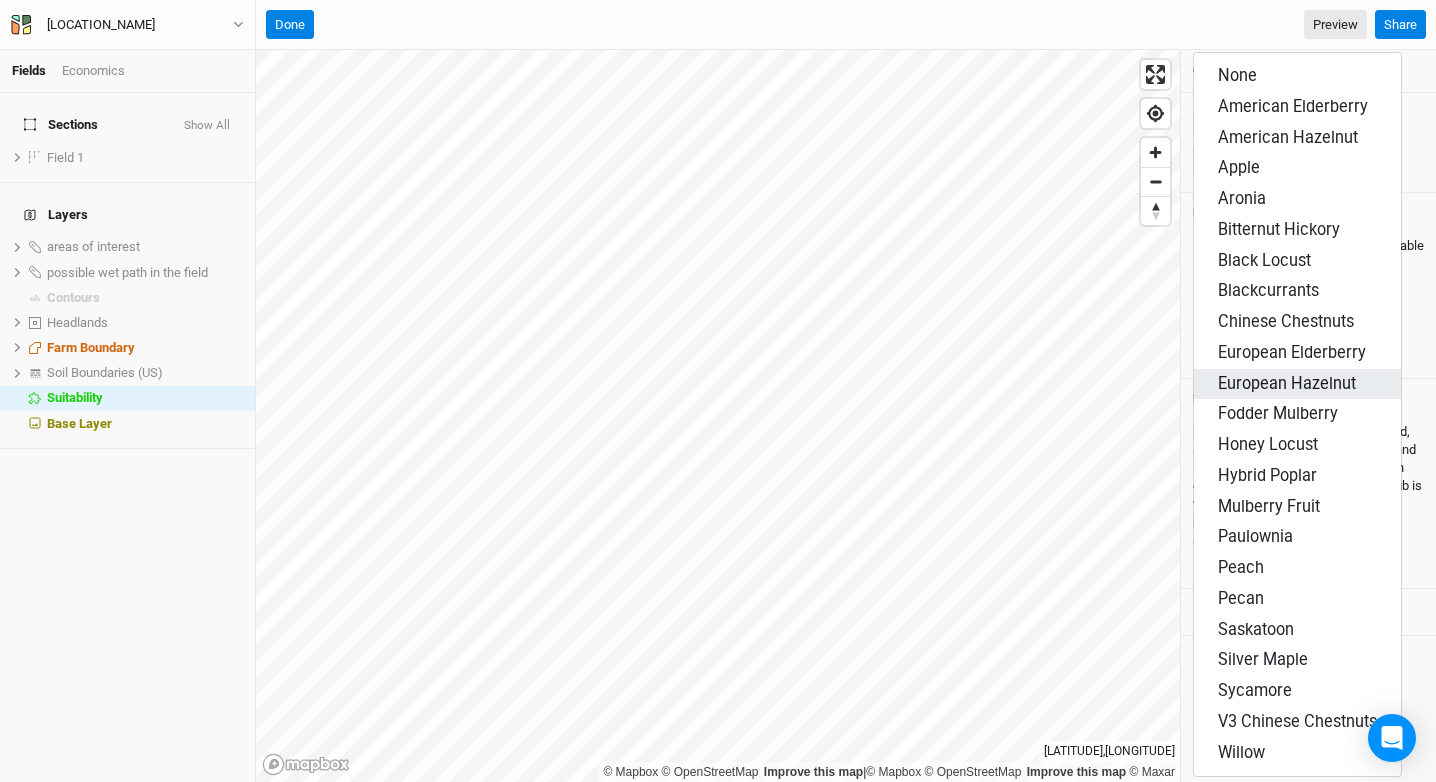 click on "European Hazelnut" at bounding box center [1287, 383] 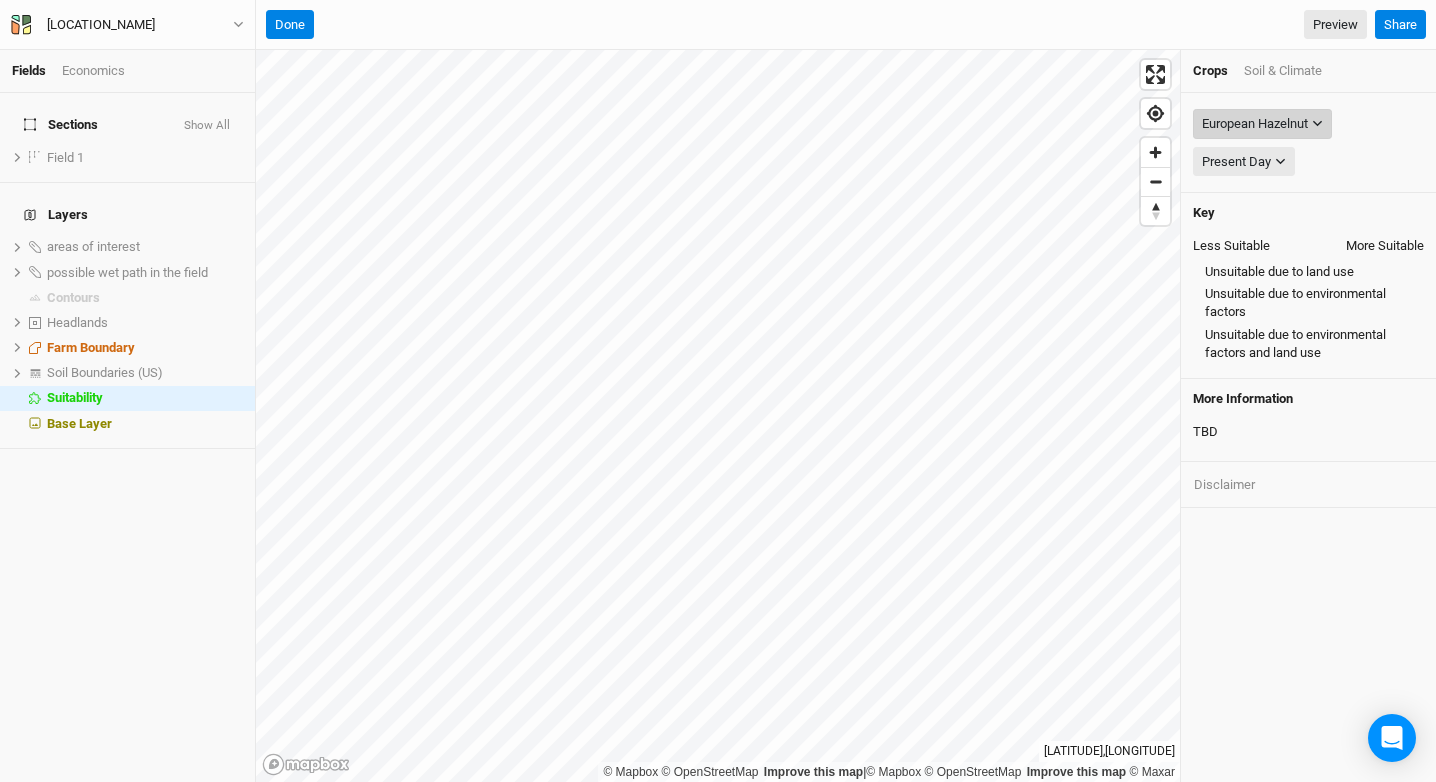 click on "European Hazelnut" at bounding box center [1255, 124] 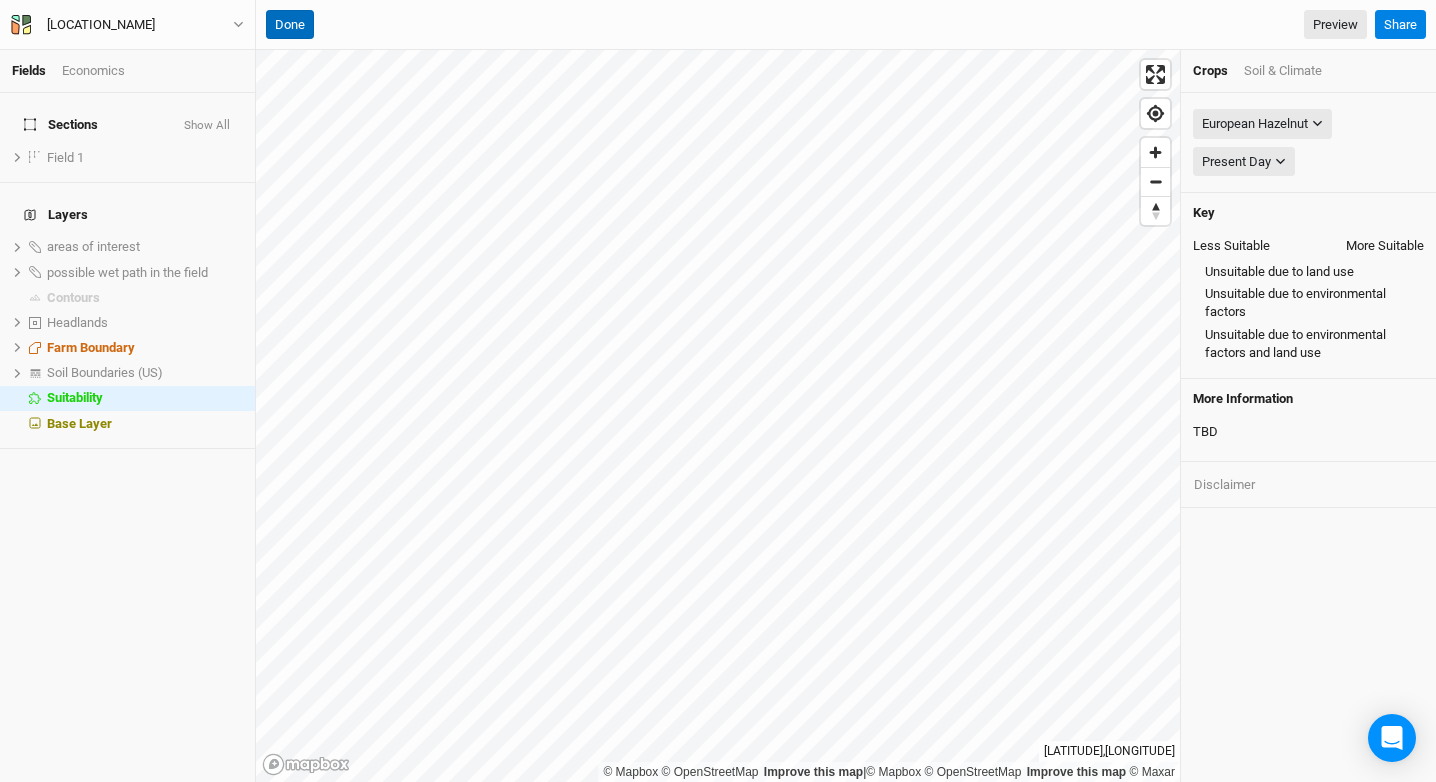 click on "Done" at bounding box center (290, 25) 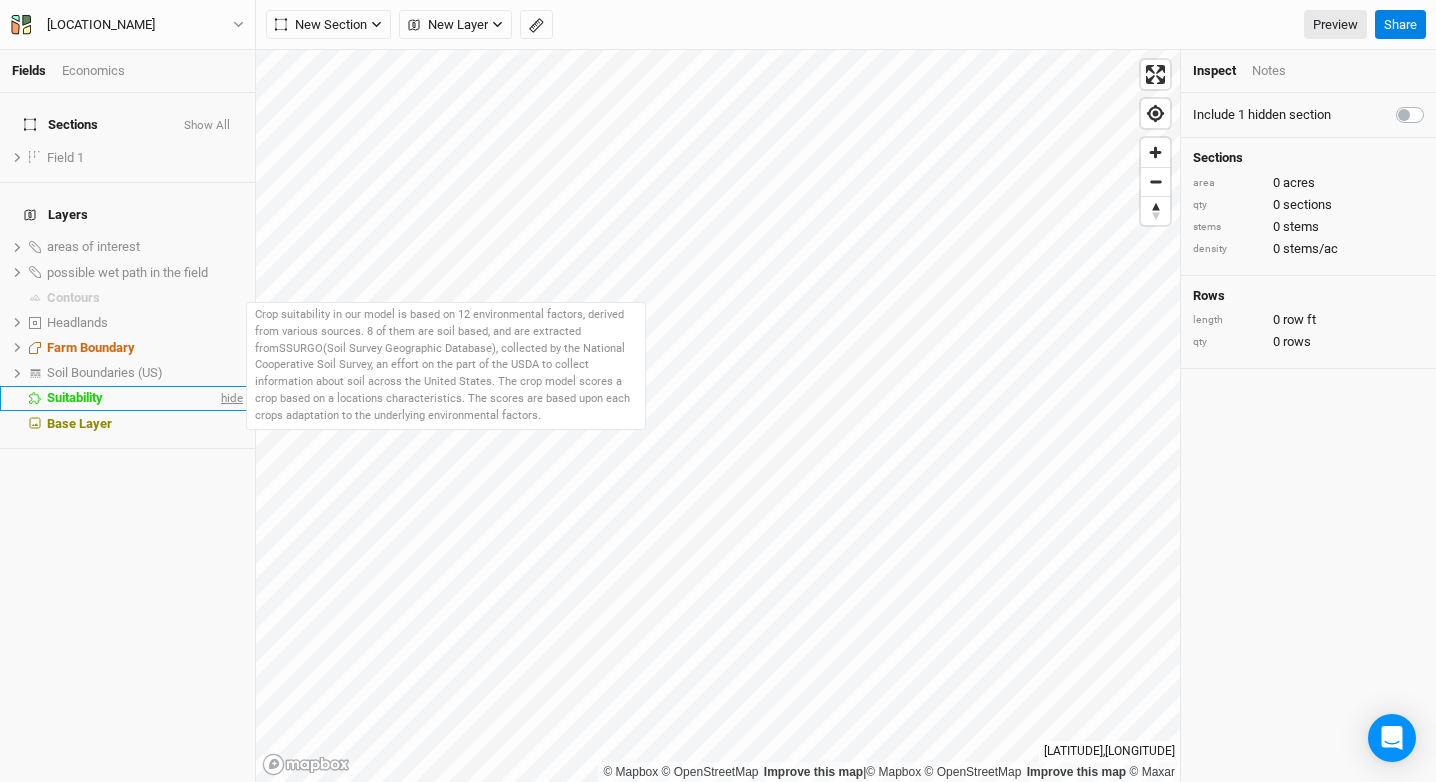click on "hide" at bounding box center [230, 398] 